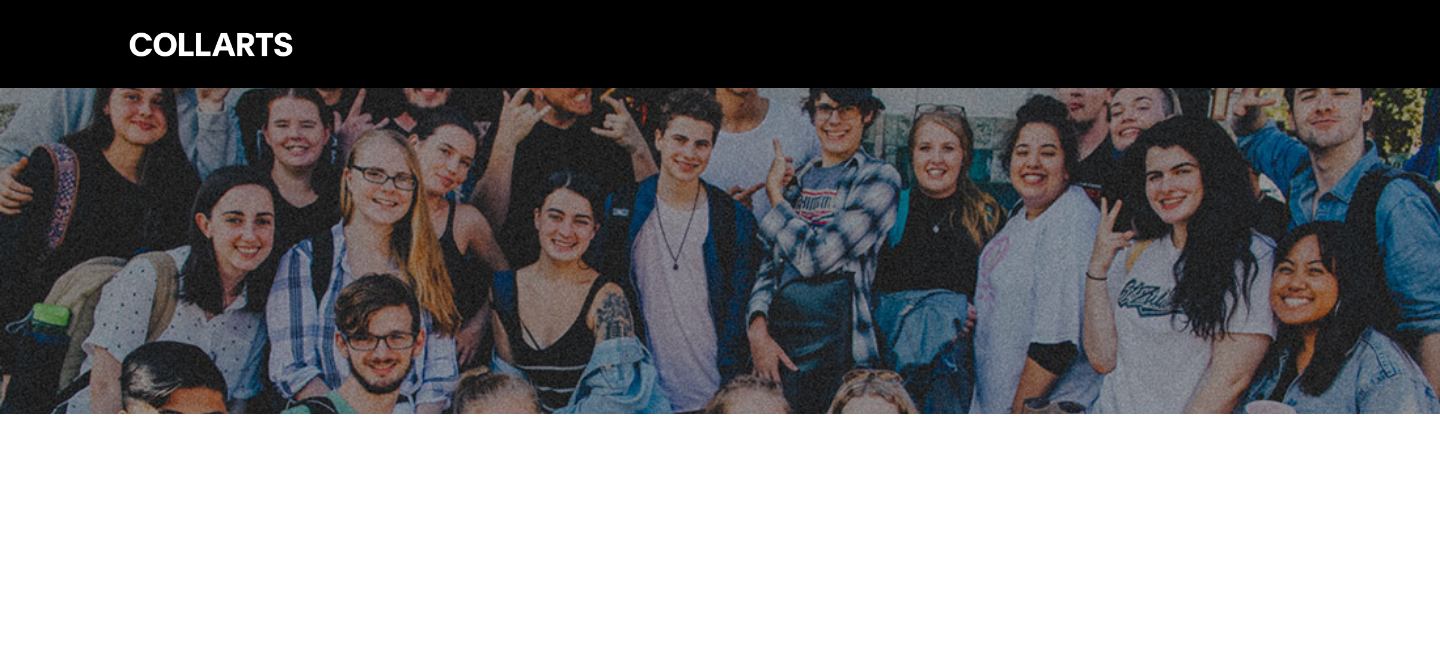 scroll, scrollTop: 0, scrollLeft: 0, axis: both 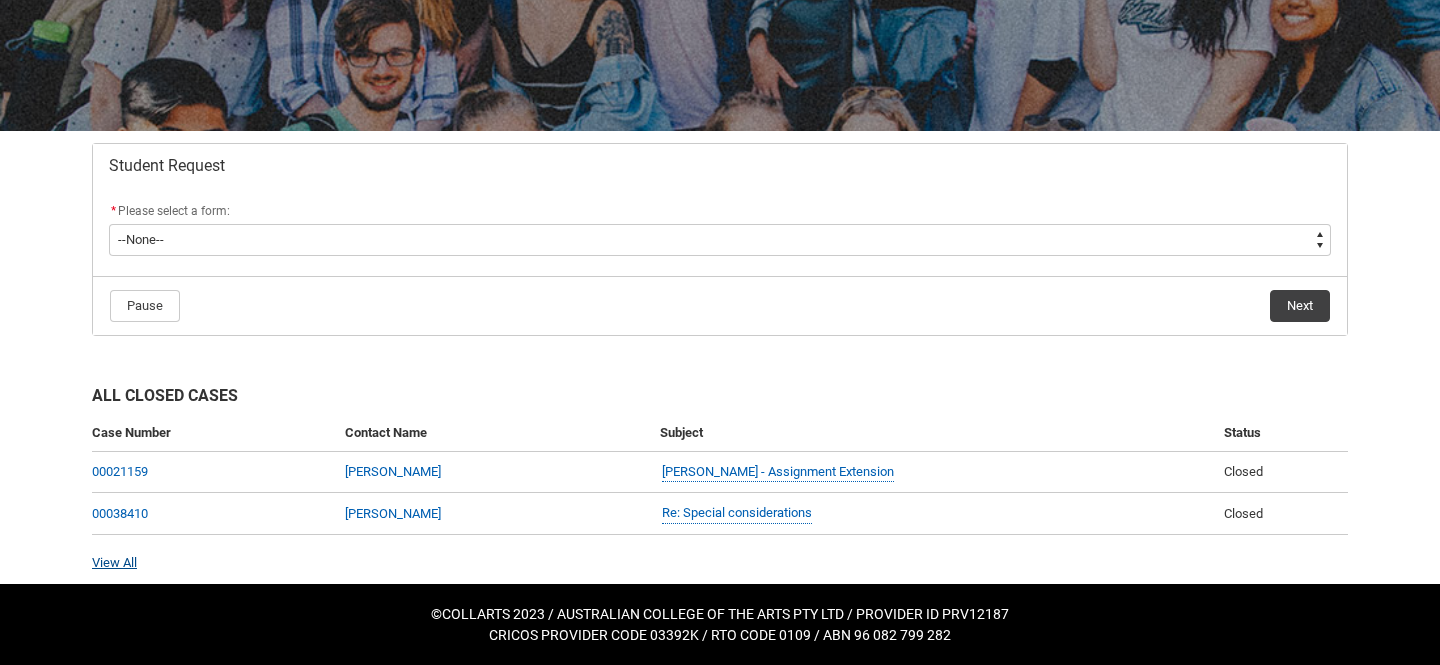 click on "View All" at bounding box center (114, 562) 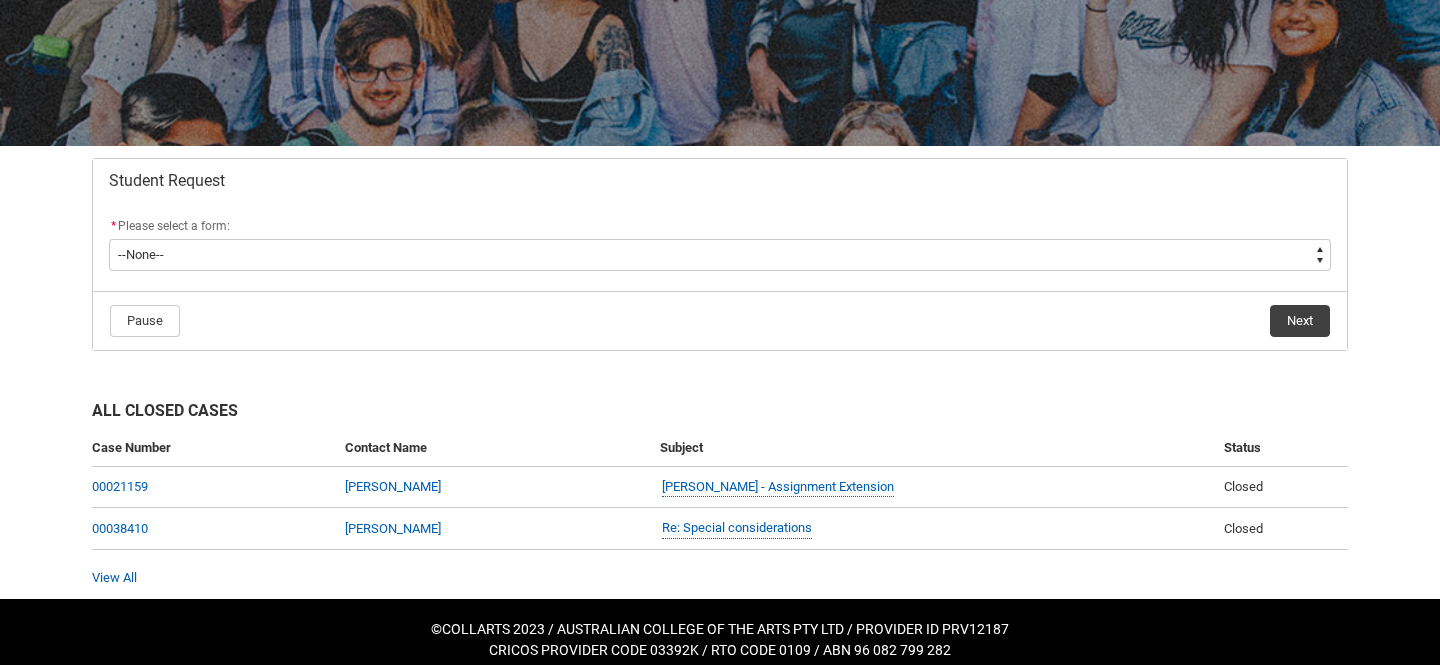 scroll, scrollTop: 255, scrollLeft: 0, axis: vertical 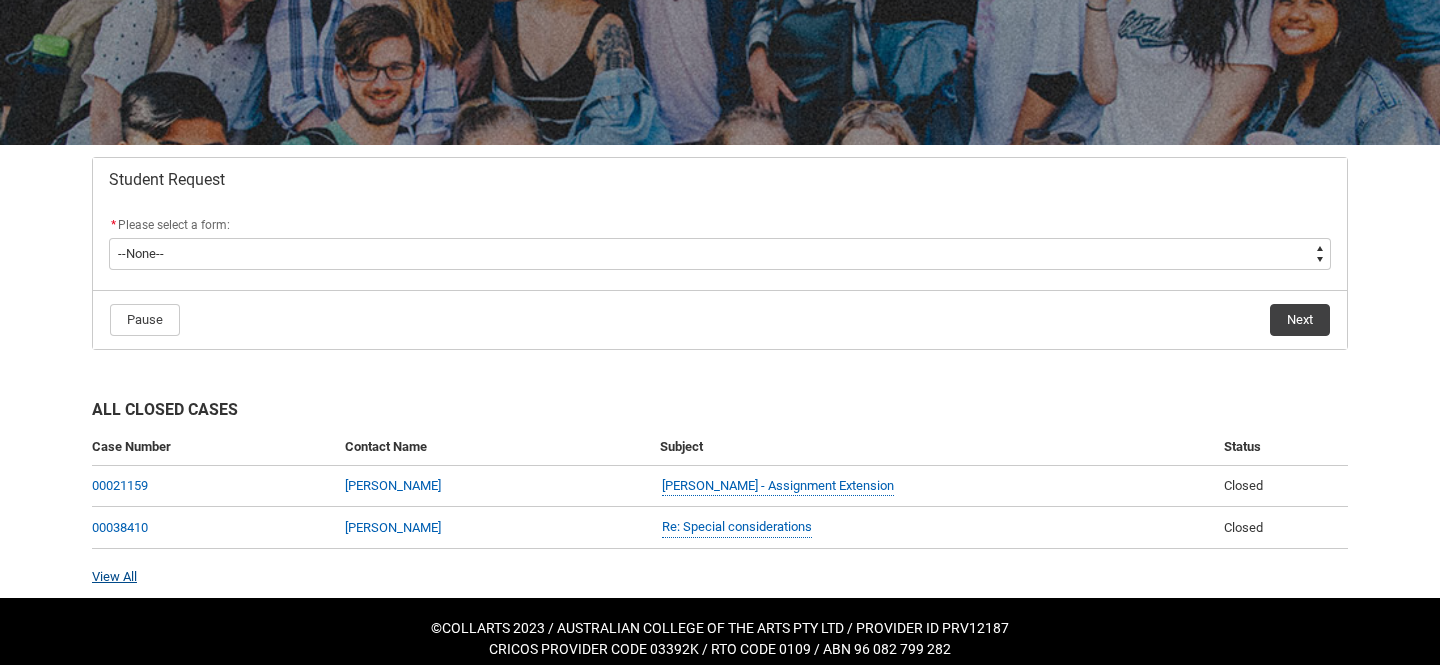 click on "View All" at bounding box center [114, 576] 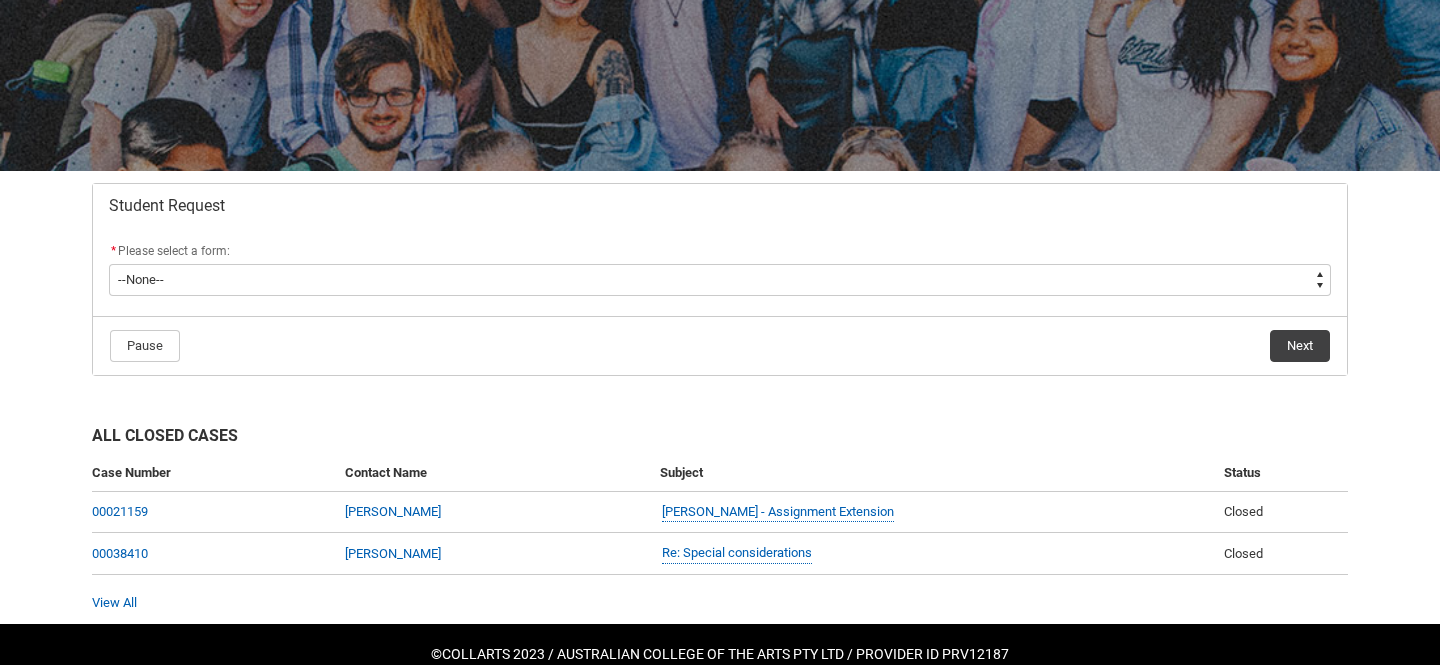 scroll, scrollTop: 269, scrollLeft: 0, axis: vertical 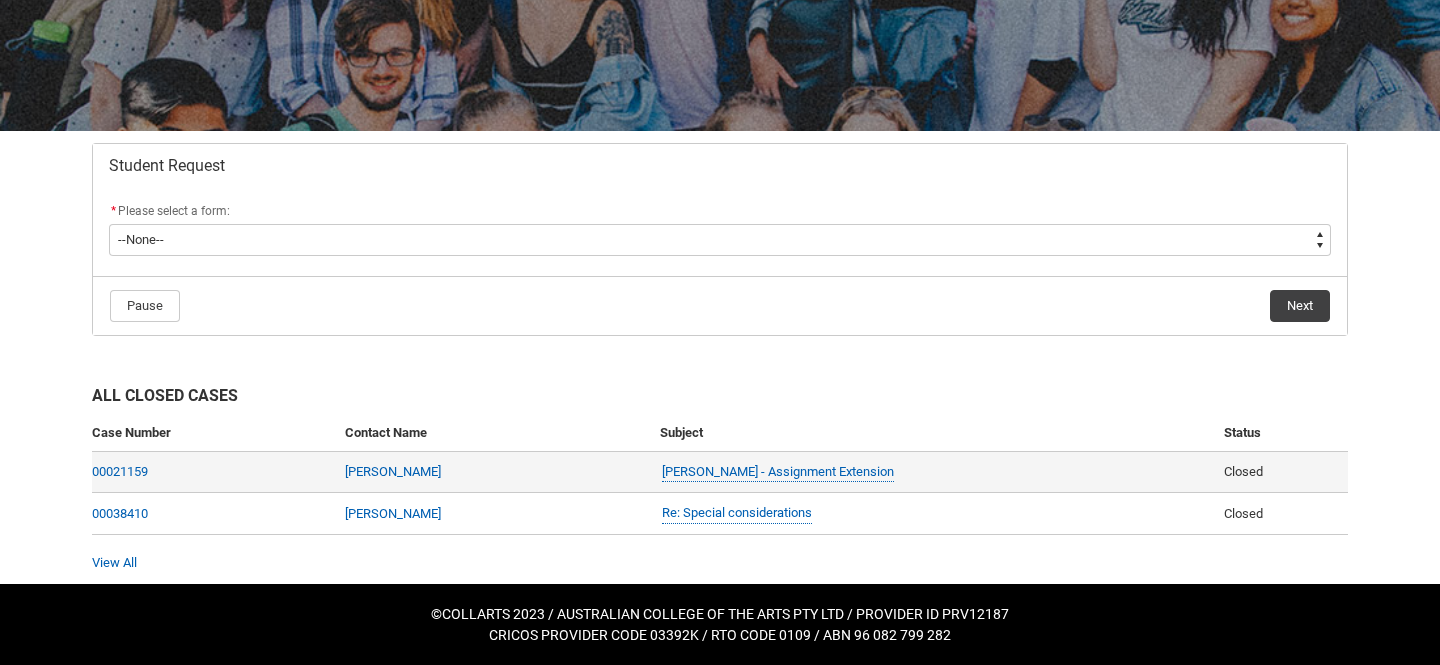click on "[PERSON_NAME]" at bounding box center [494, 473] 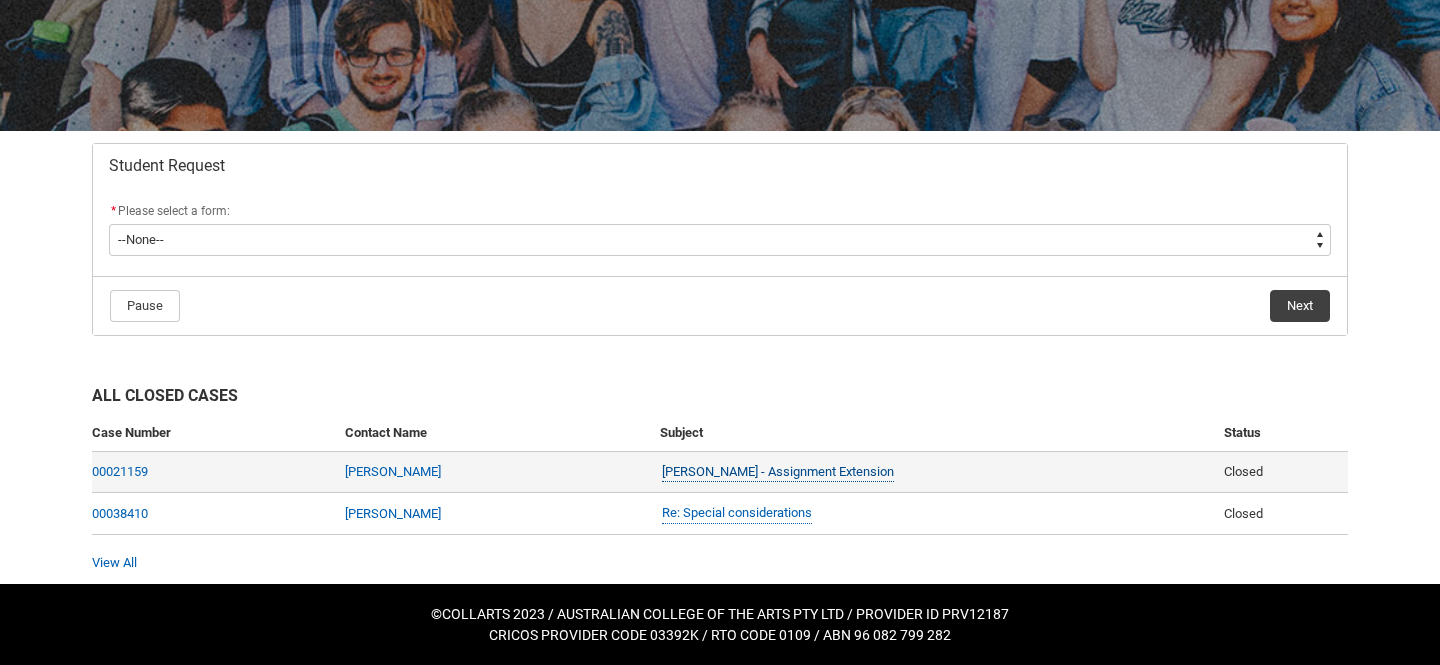 click on "[PERSON_NAME] - Assignment Extension" at bounding box center [778, 472] 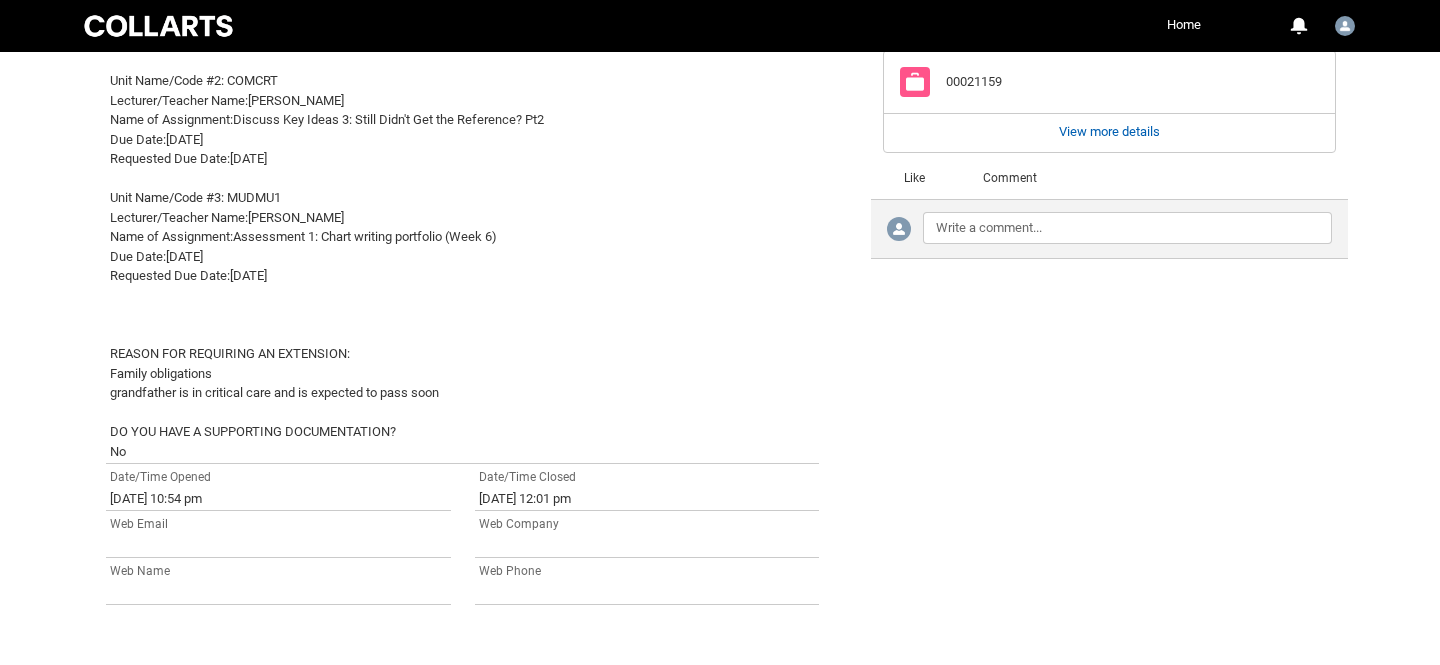 scroll, scrollTop: 1228, scrollLeft: 0, axis: vertical 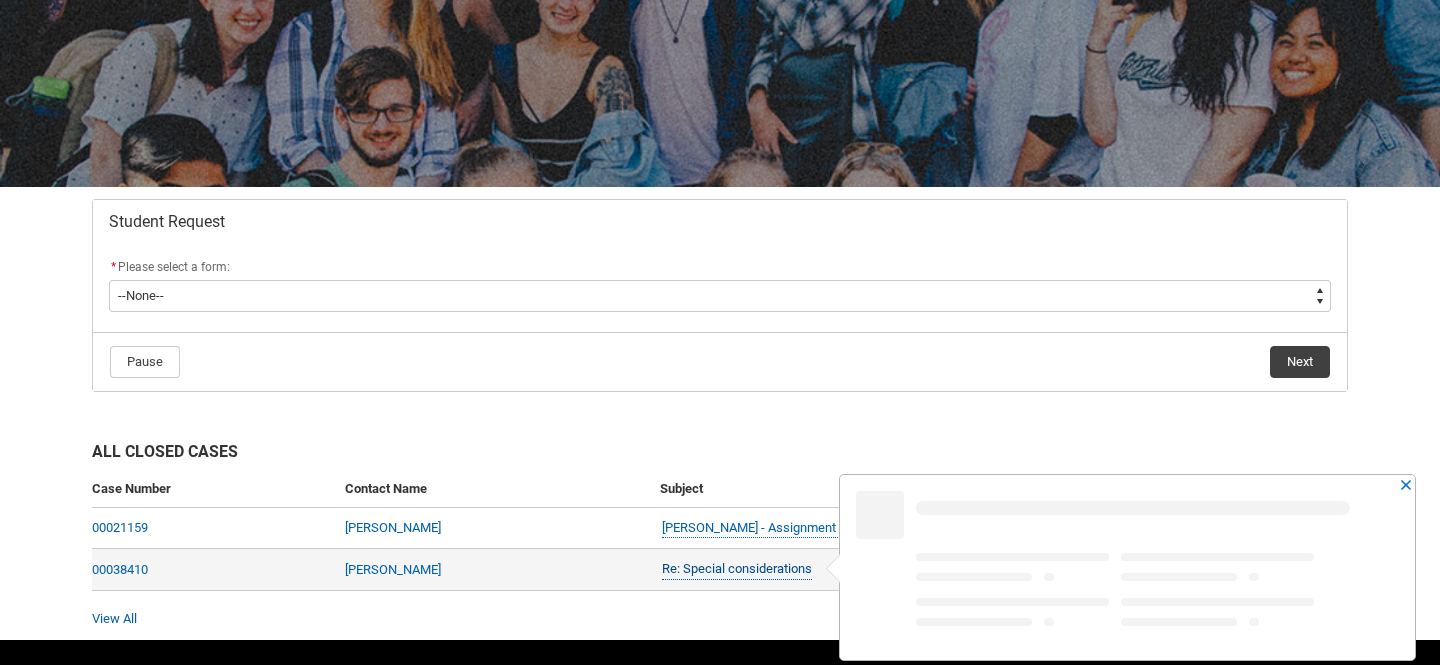 click on "Re: Special considerations" at bounding box center (737, 569) 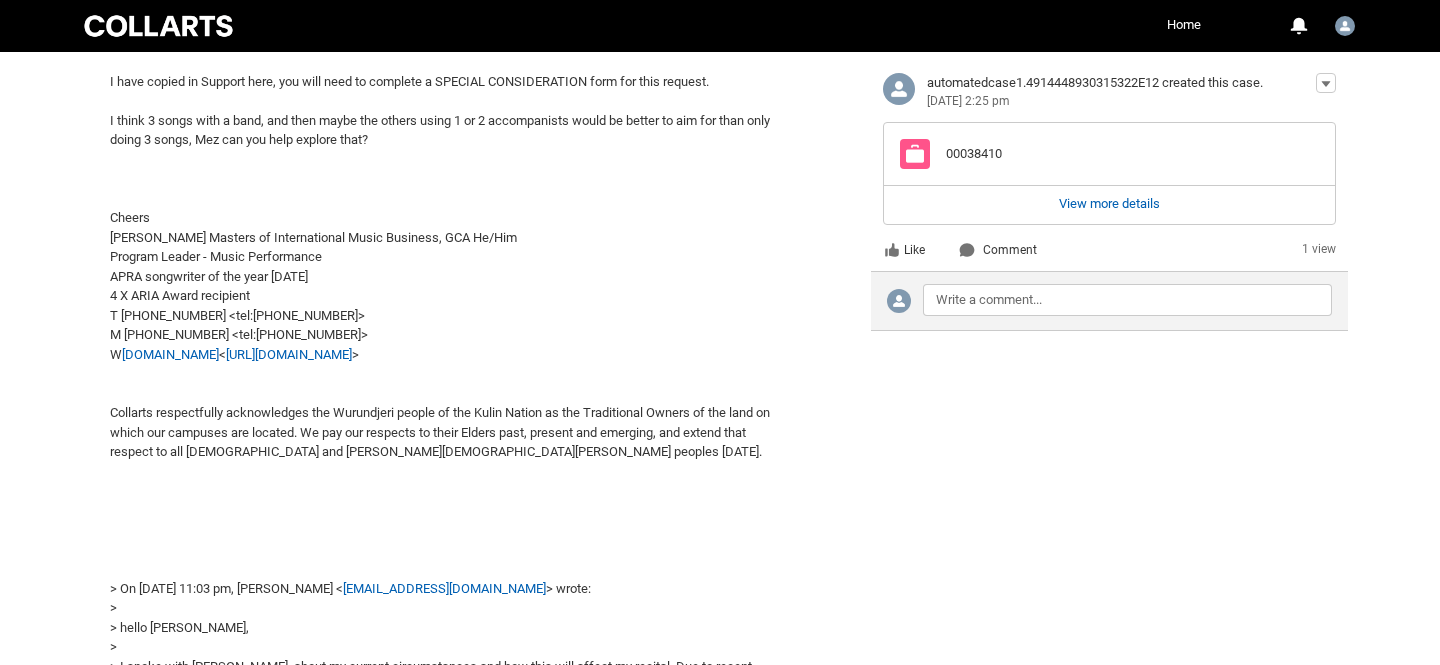 scroll, scrollTop: 1062, scrollLeft: 0, axis: vertical 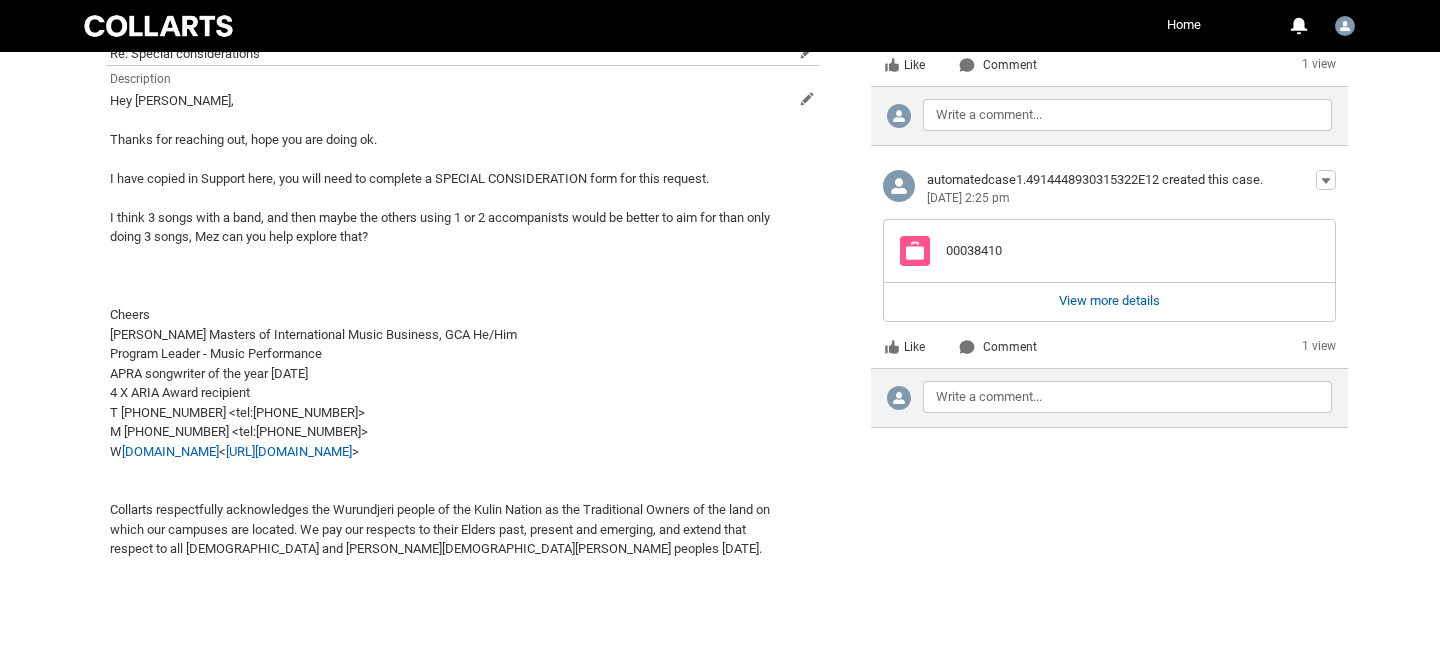 click on "automatedcase1.4914448930315322E12 created this case." at bounding box center (1095, 179) 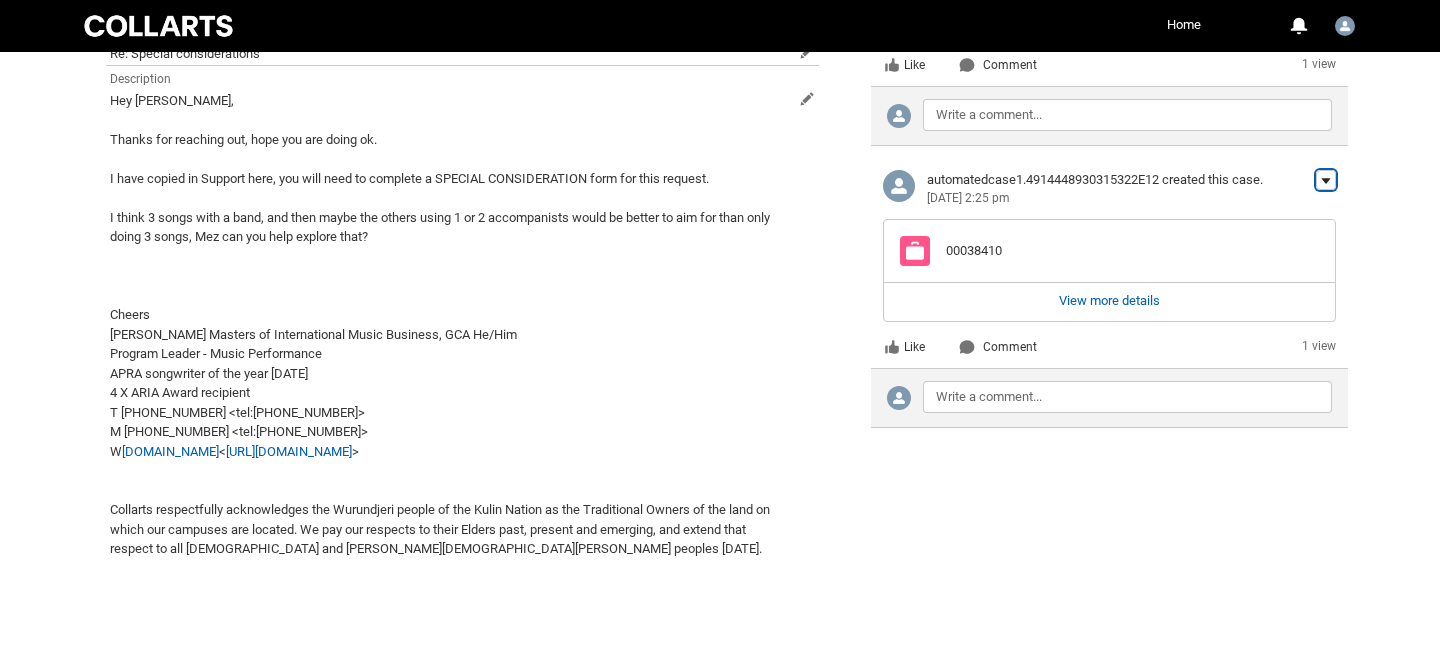 click 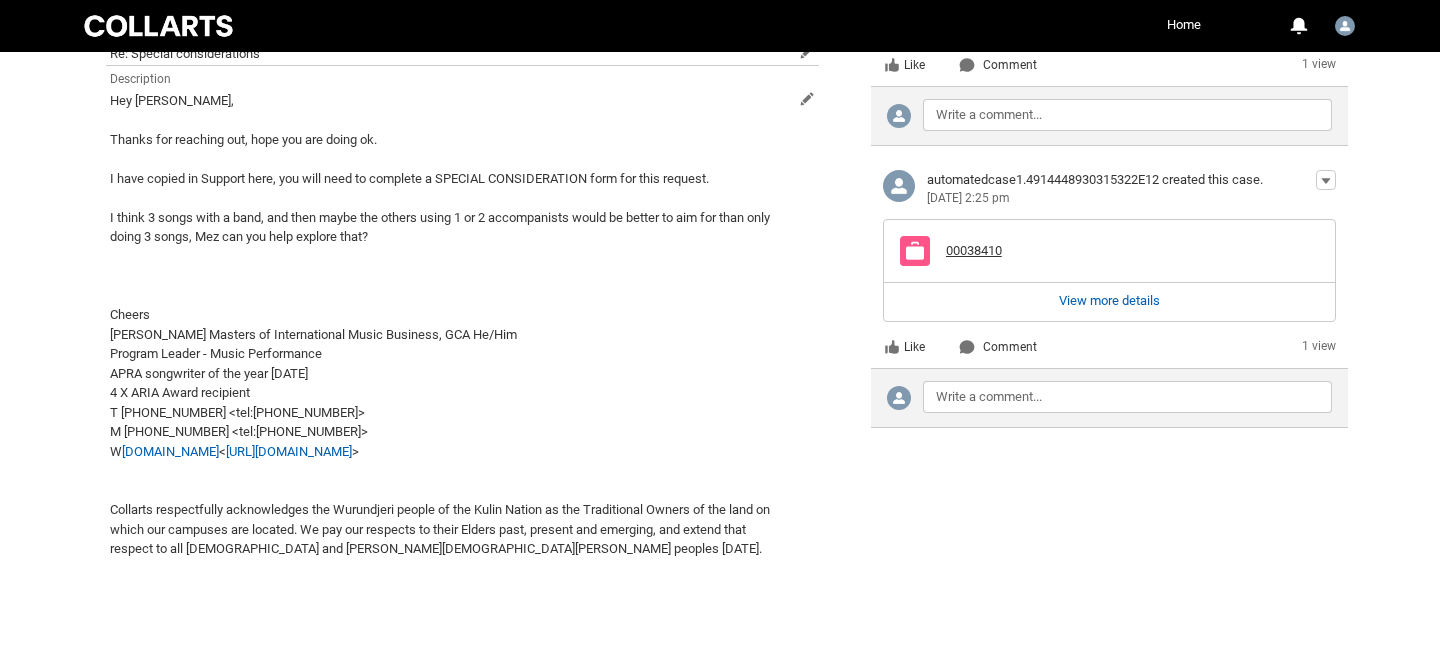 click on "00038410" at bounding box center [1109, 251] 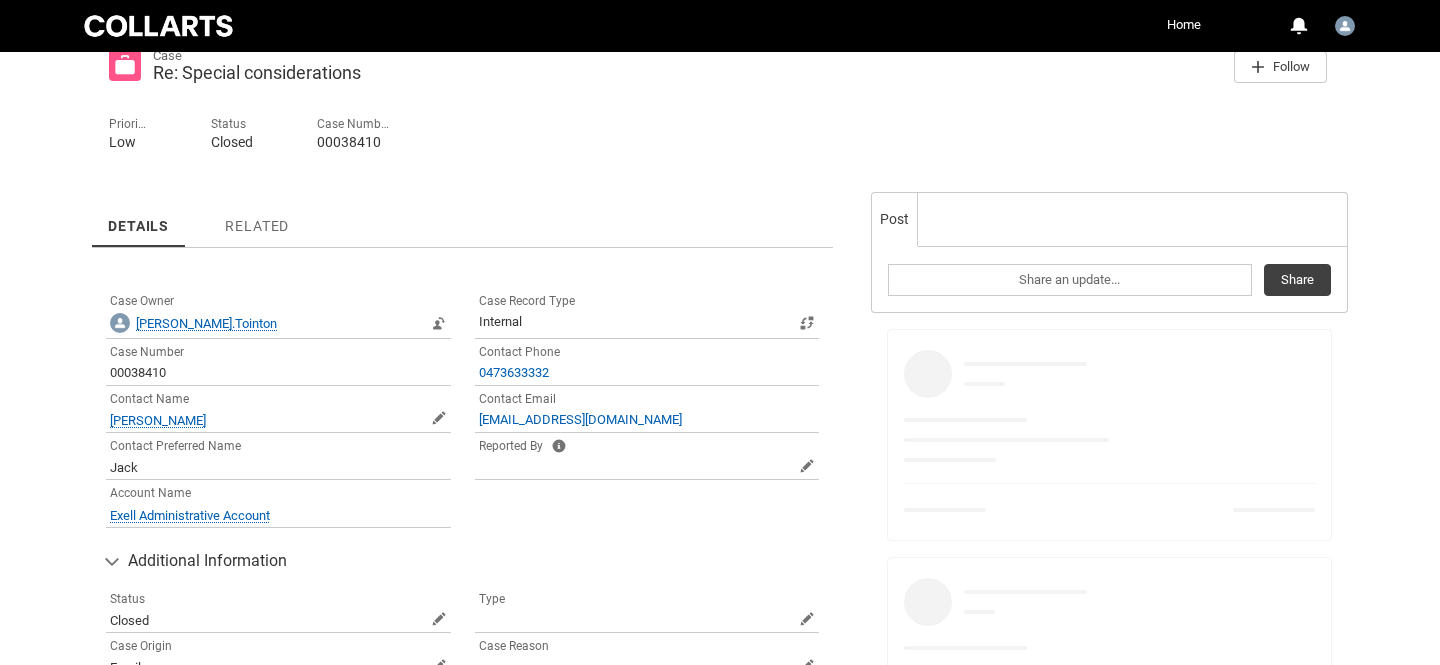 scroll, scrollTop: 358, scrollLeft: 0, axis: vertical 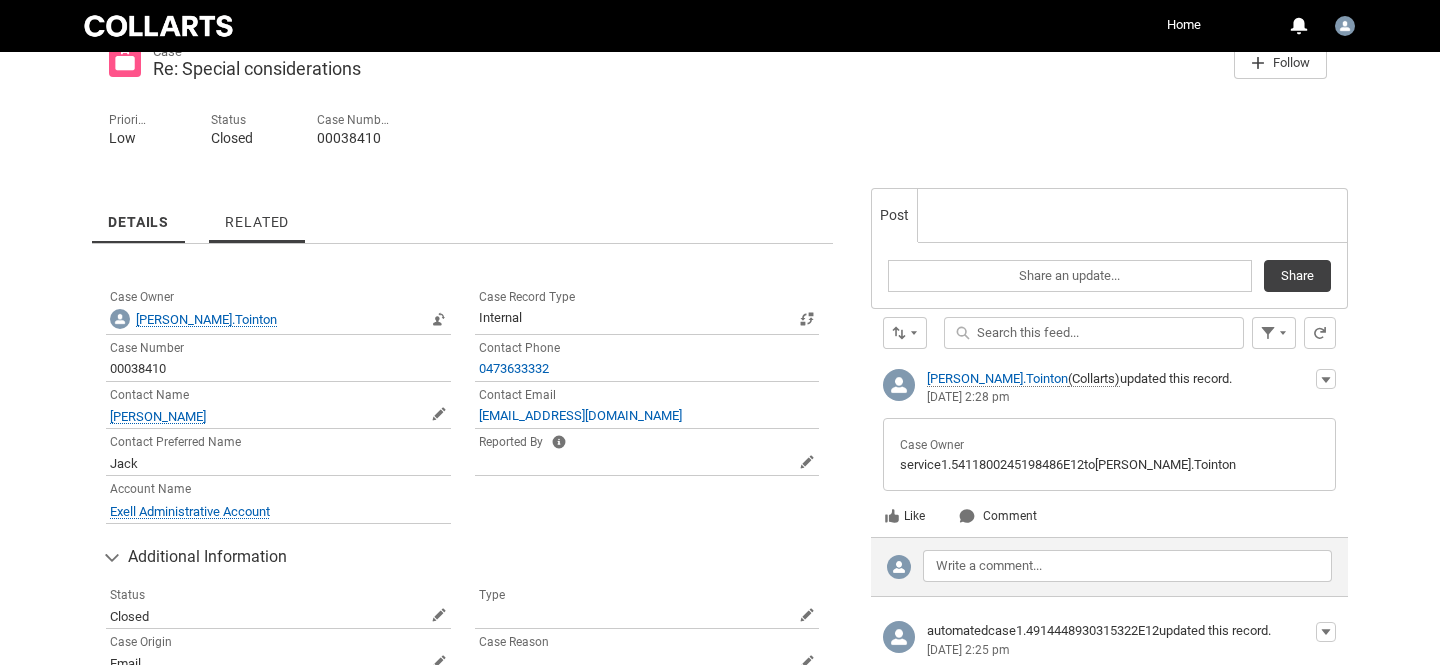 click on "Related" at bounding box center [257, 215] 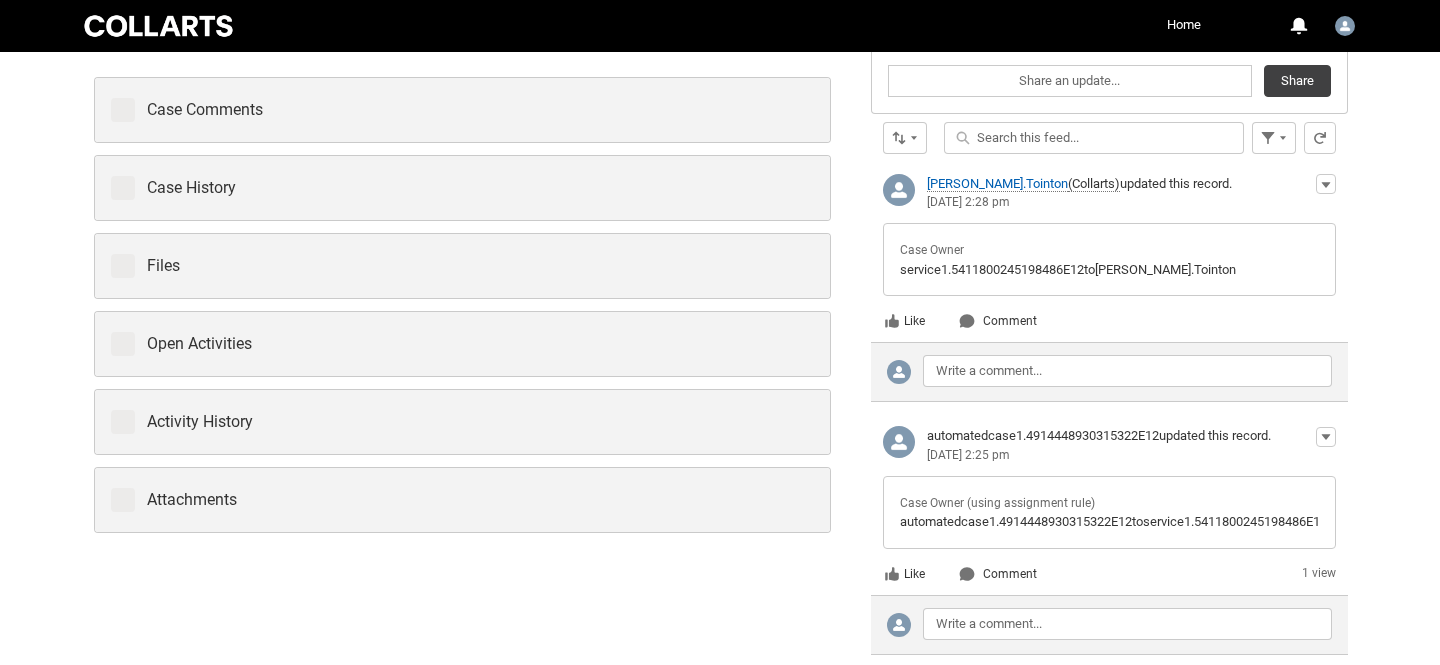 scroll, scrollTop: 586, scrollLeft: 0, axis: vertical 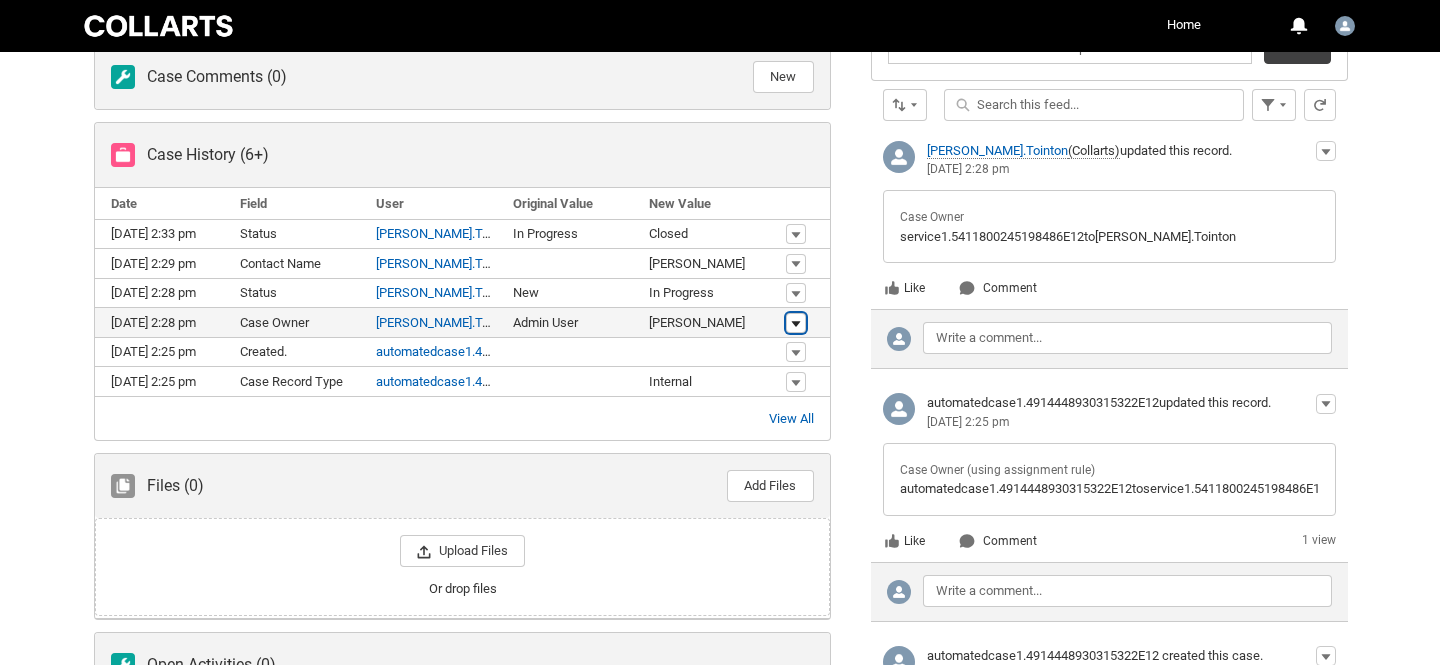 click at bounding box center [796, 322] 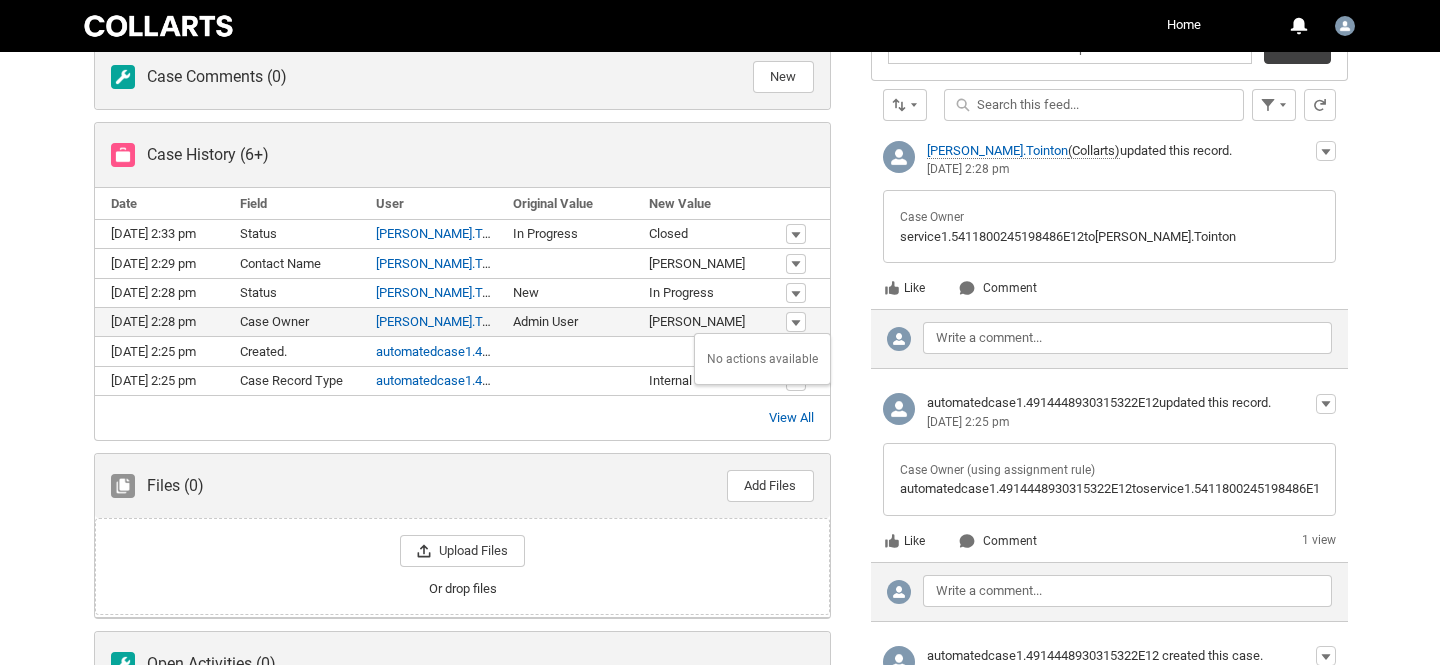 click on "[PERSON_NAME]" at bounding box center (709, 322) 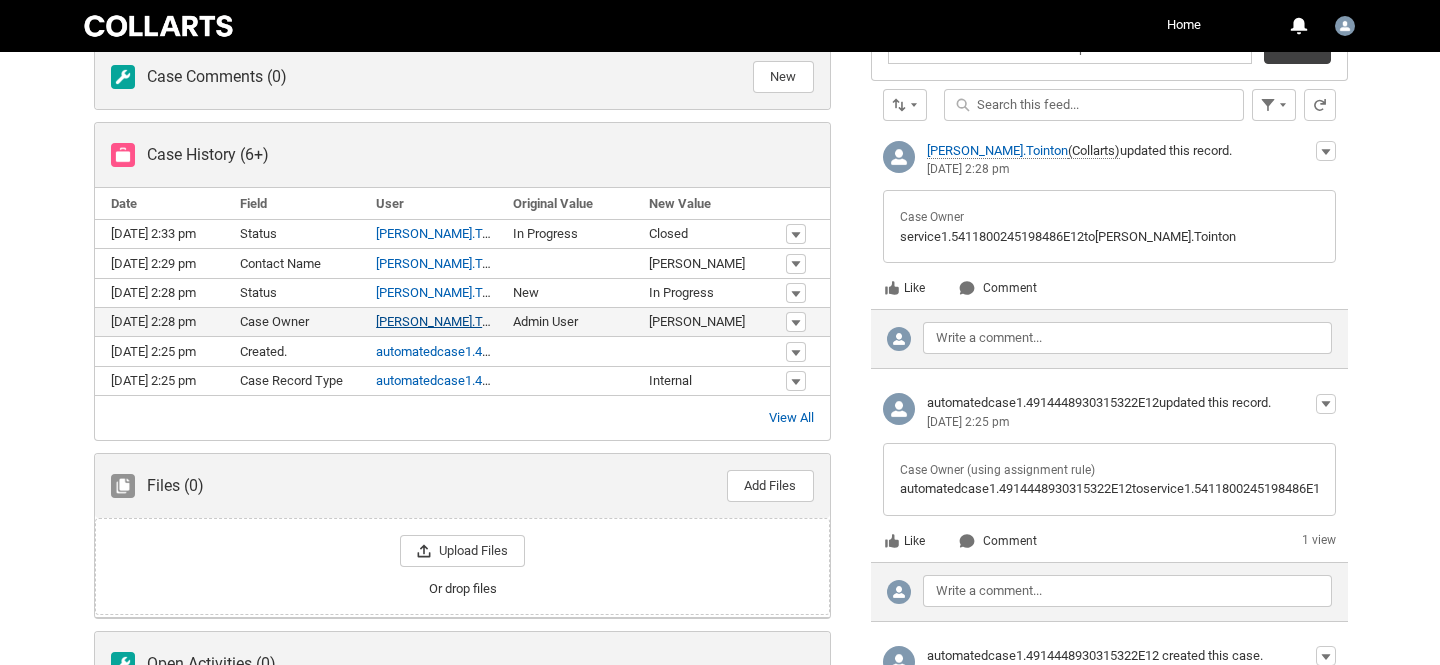 click on "[PERSON_NAME].Tointon" at bounding box center [446, 321] 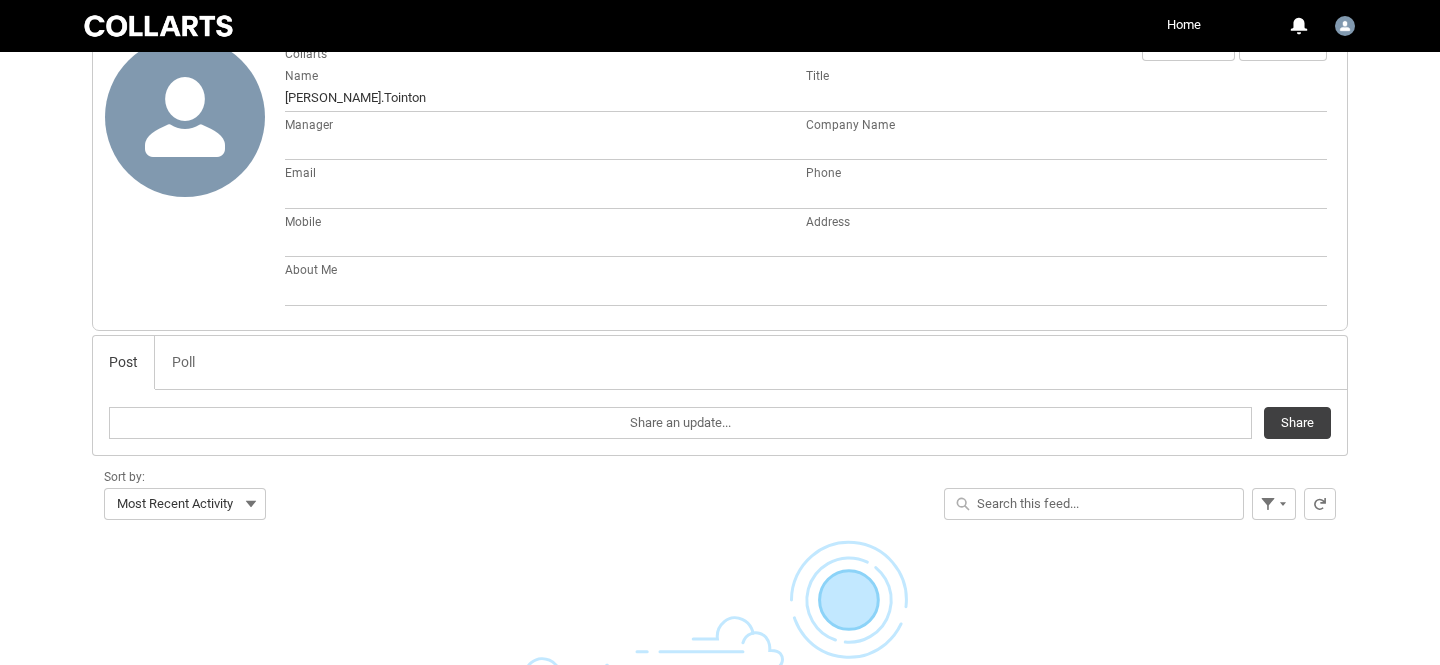 scroll, scrollTop: 382, scrollLeft: 0, axis: vertical 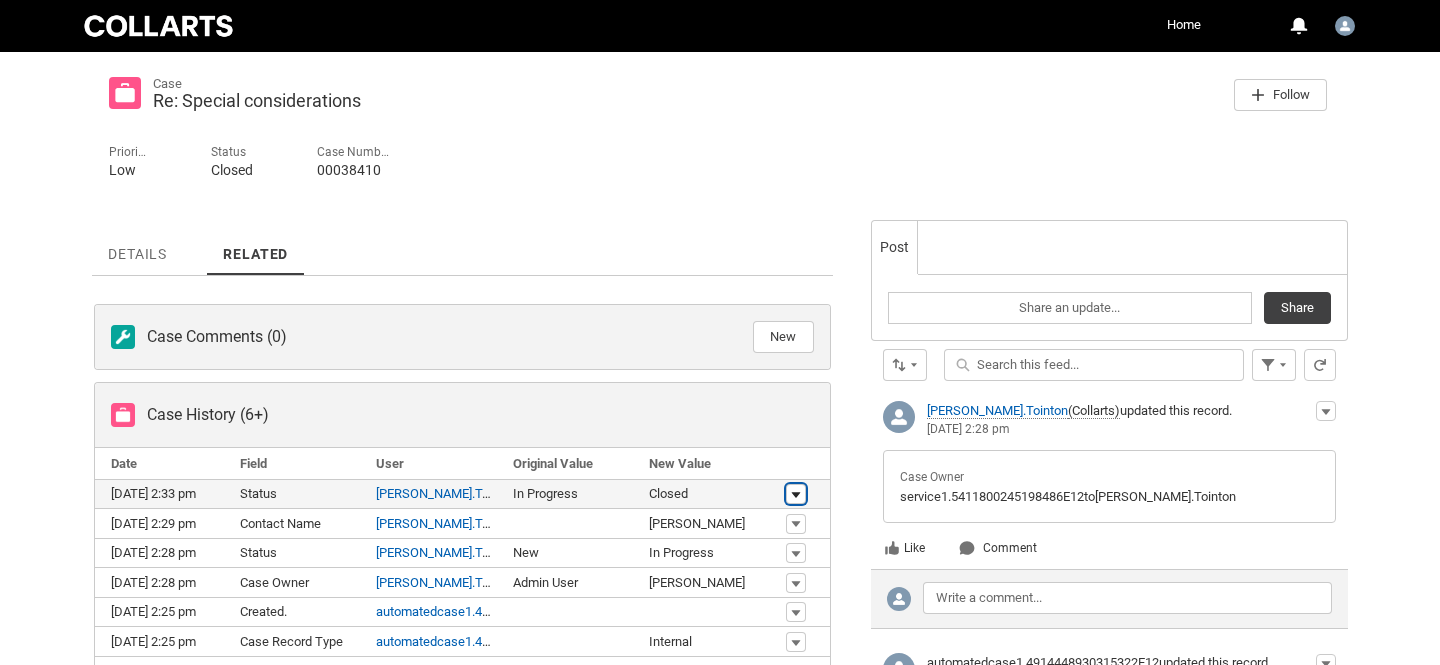 click at bounding box center (796, 493) 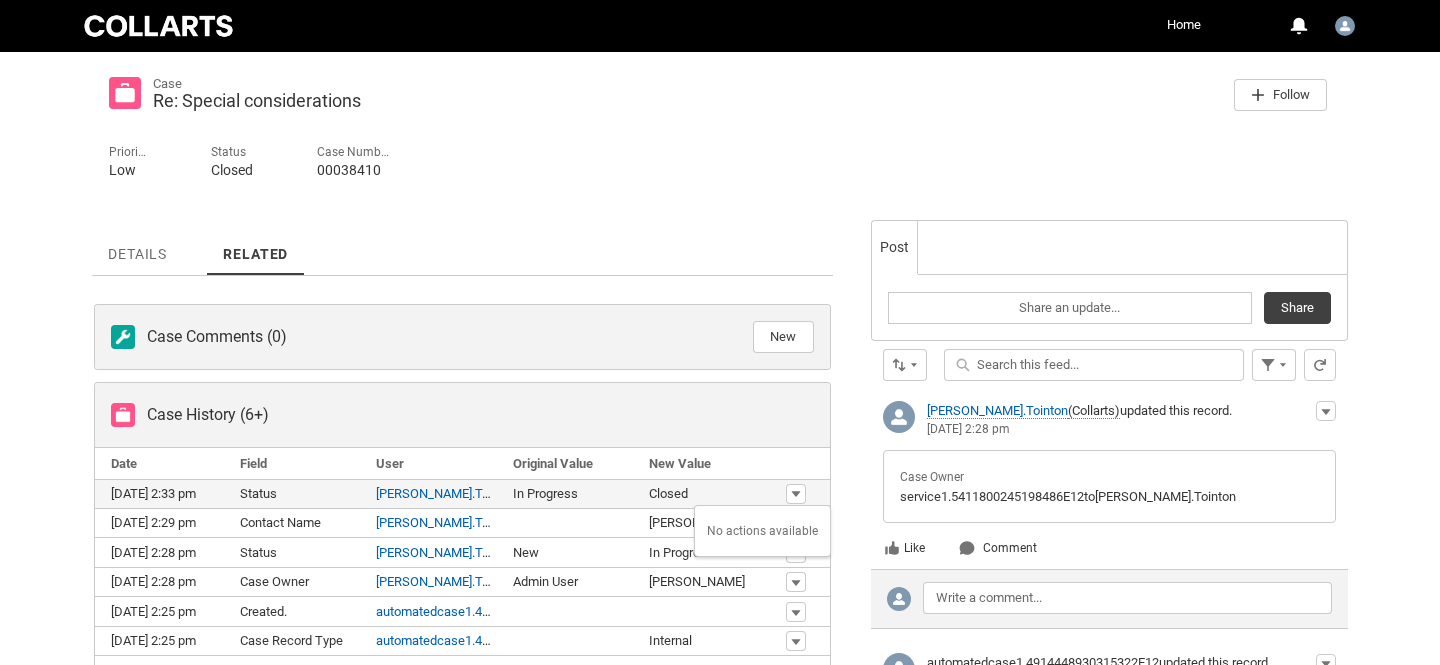 click on "Status" at bounding box center (258, 493) 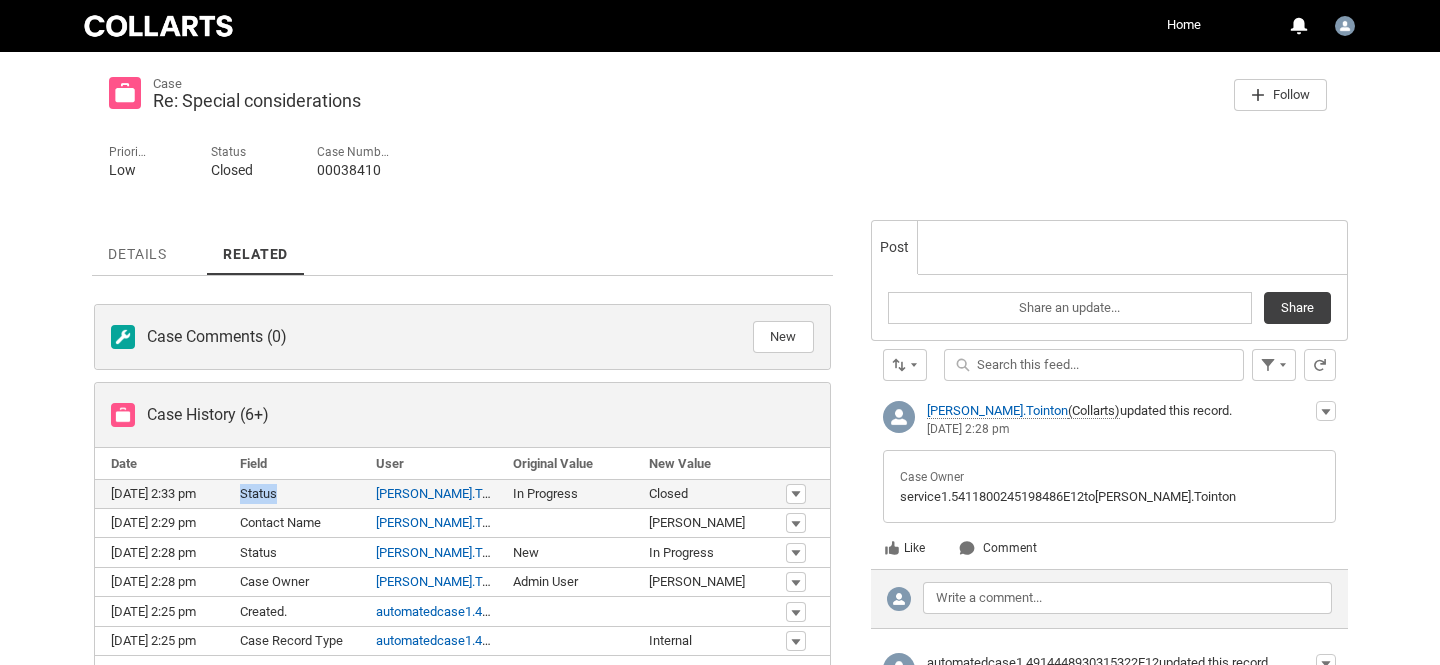 click on "Status" at bounding box center (258, 493) 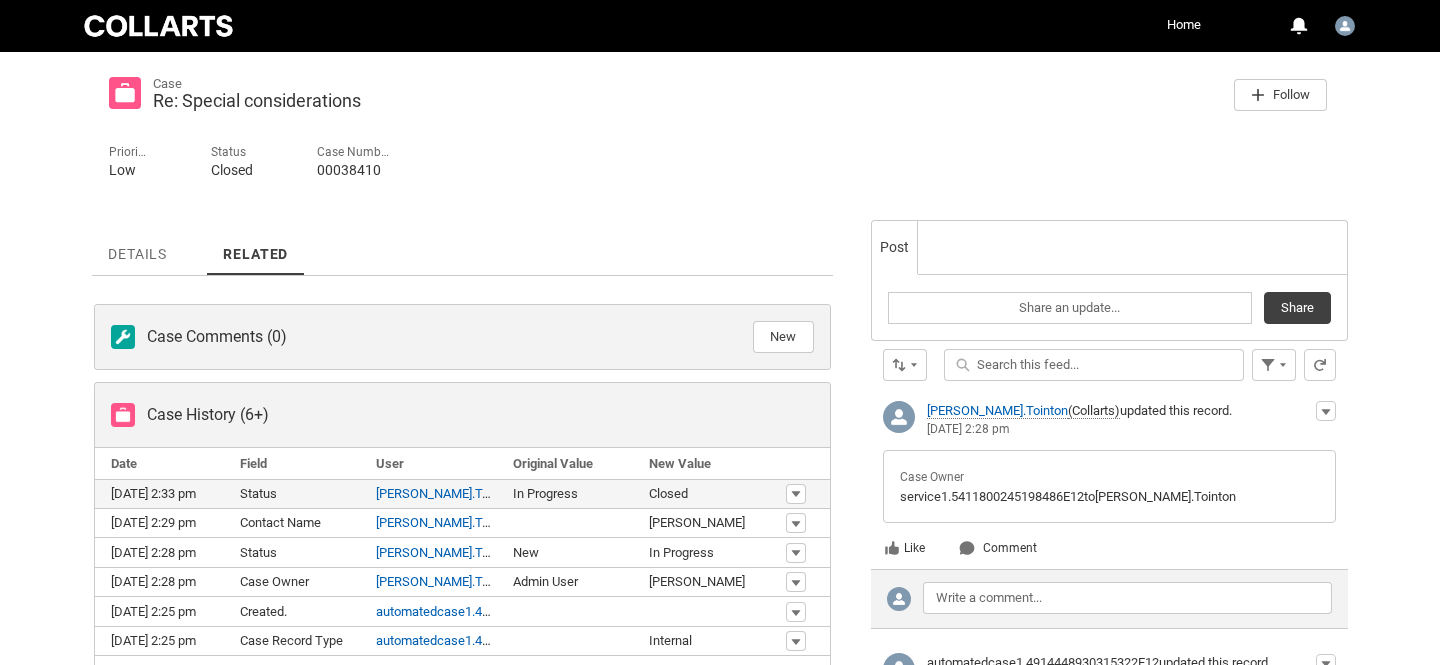 click on "In Progress" at bounding box center [545, 493] 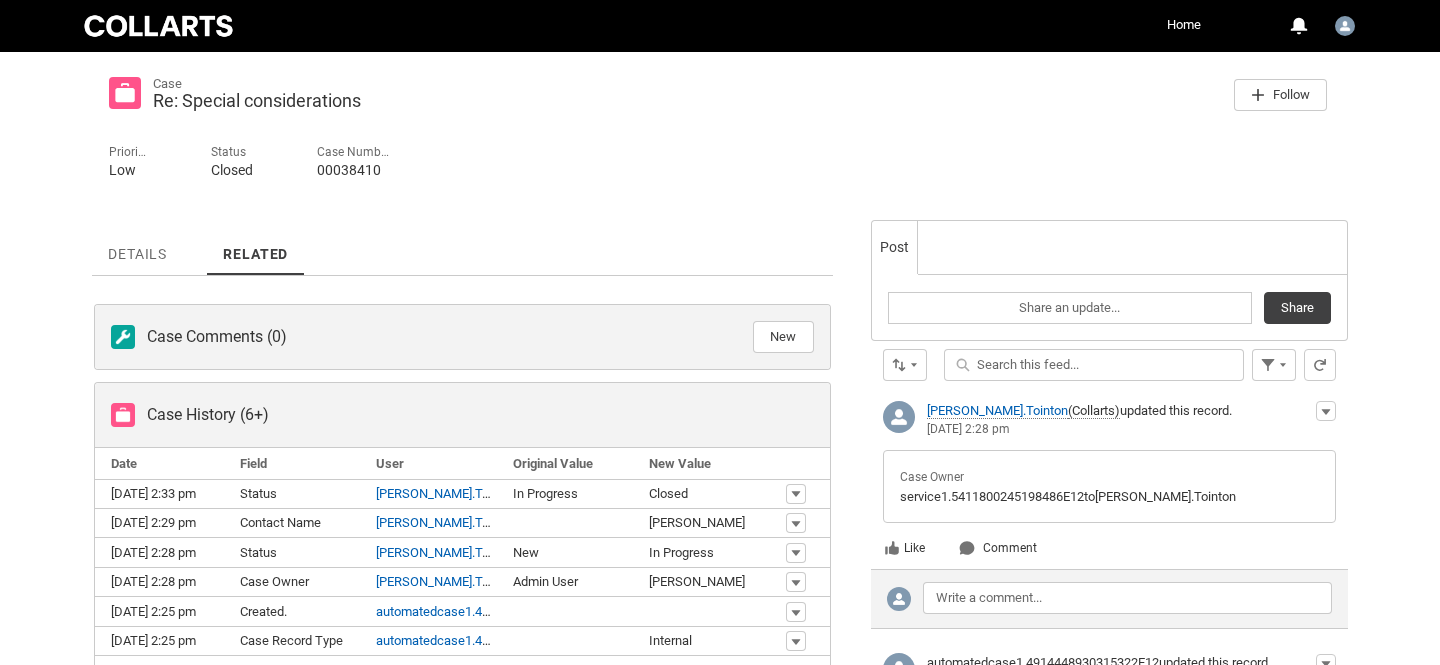 click on "Date" at bounding box center [163, 464] 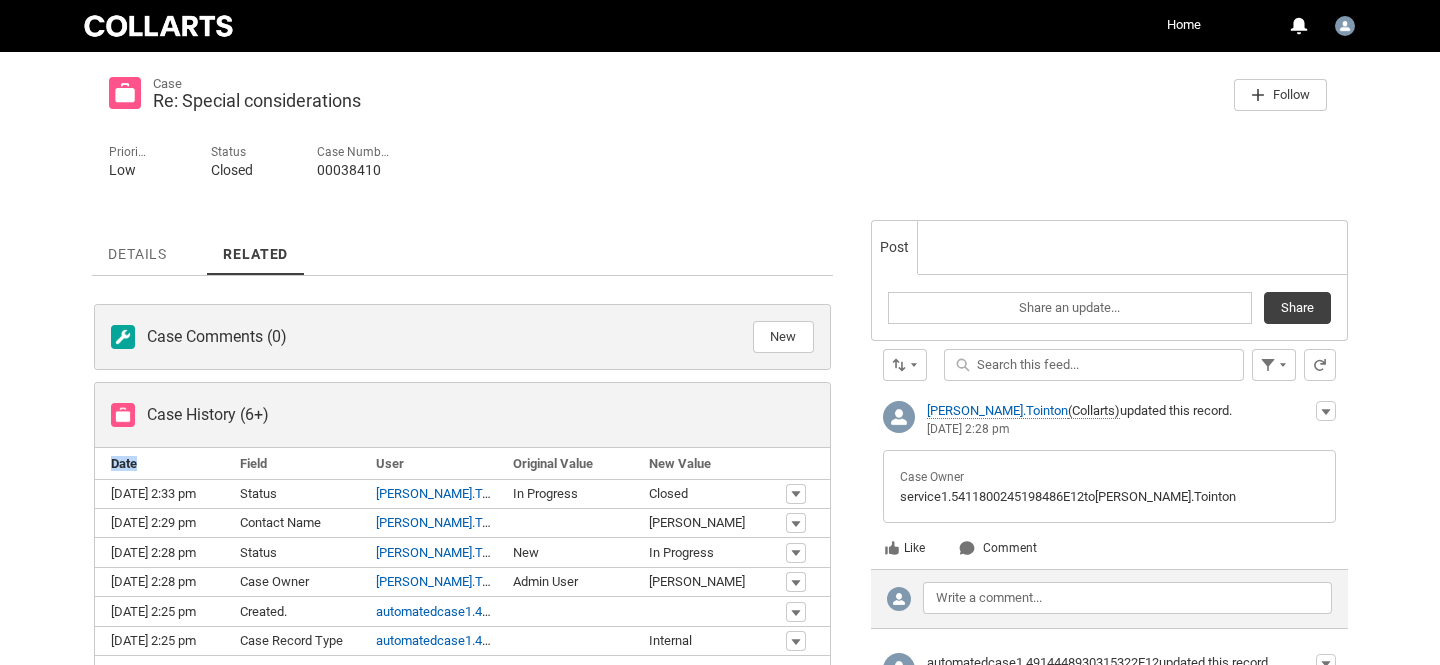 click on "Date" at bounding box center [163, 464] 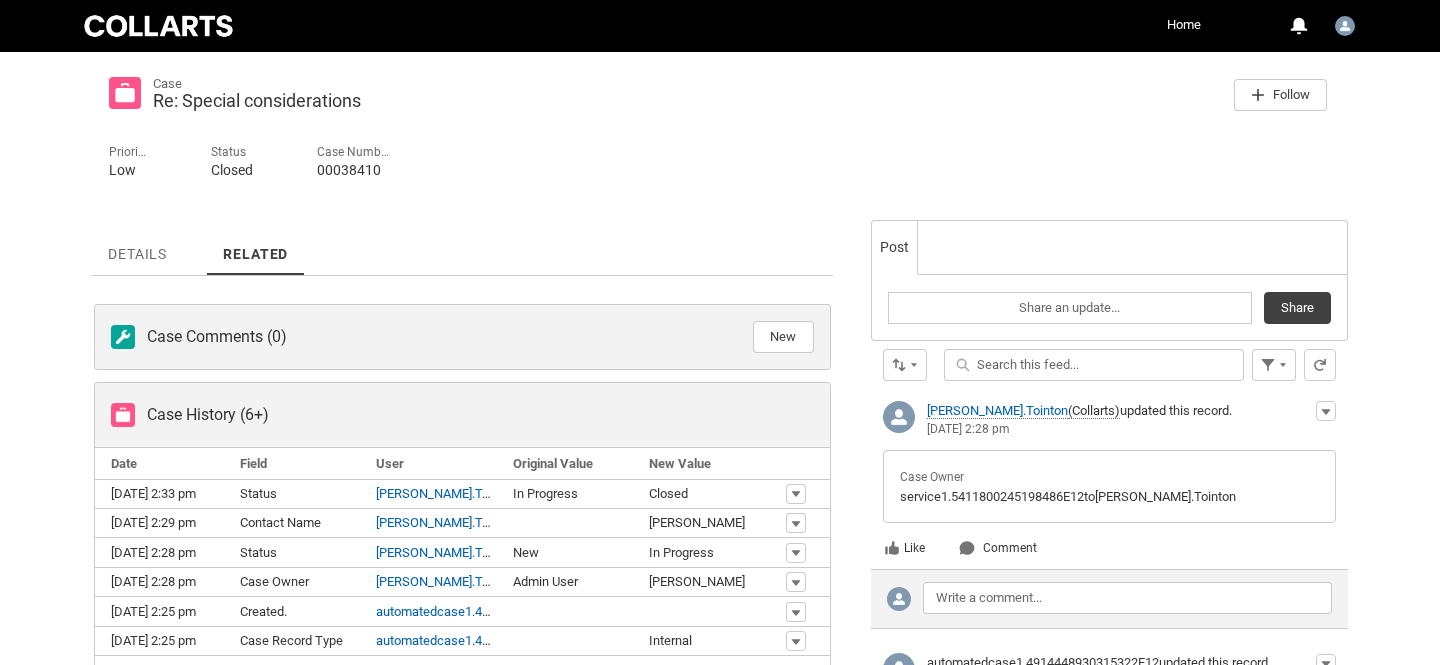 click on "Date" at bounding box center (163, 464) 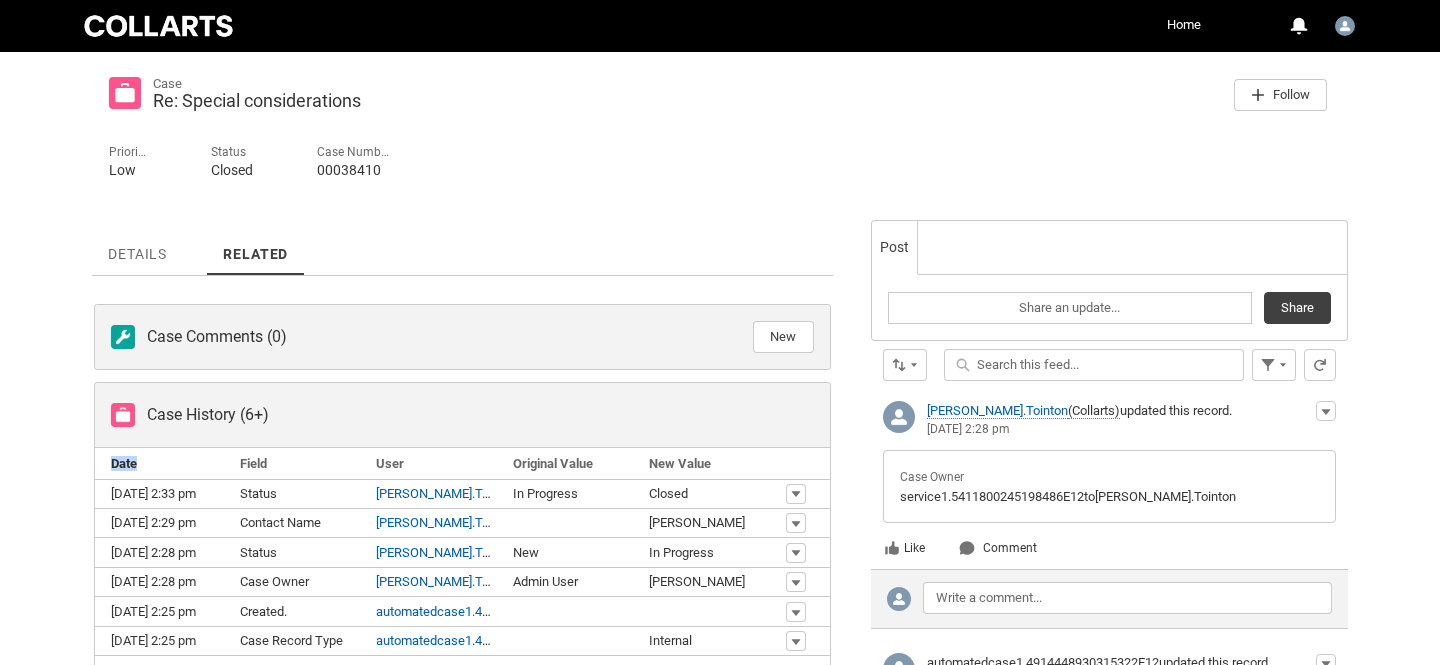 click on "Date" at bounding box center [163, 464] 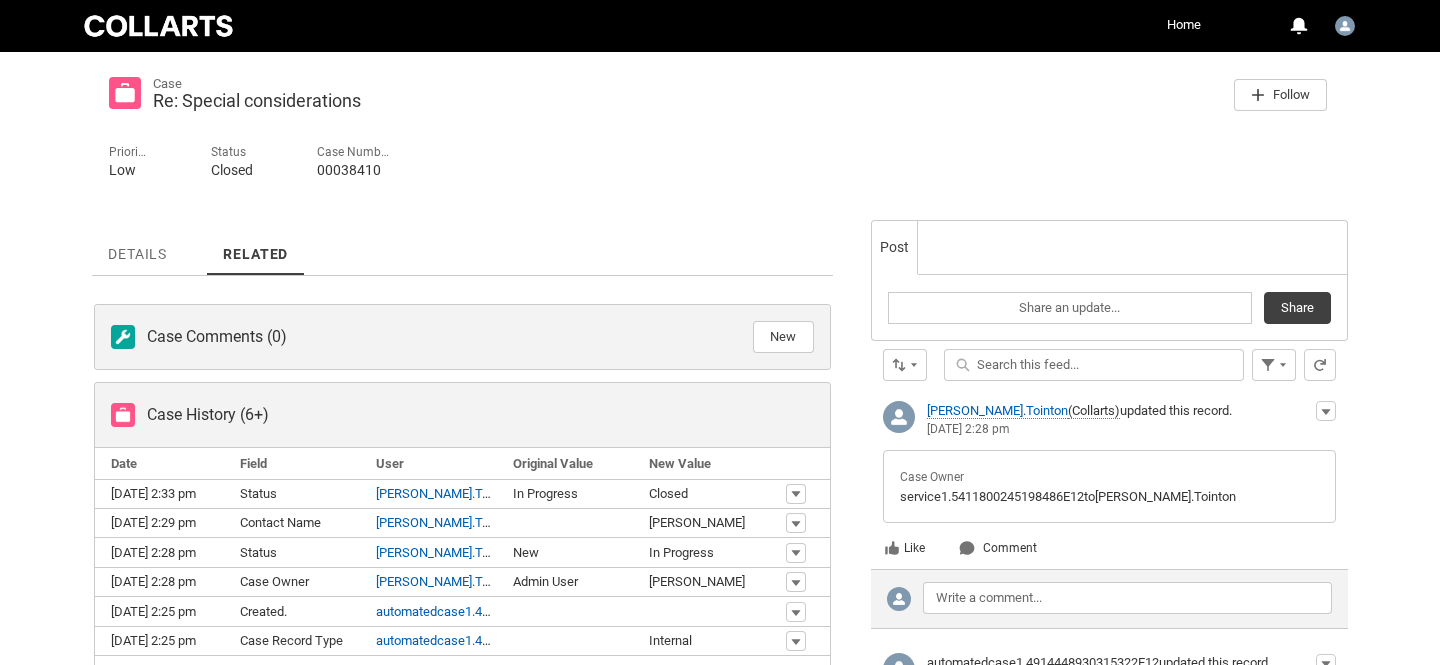 click on "Case Comments (0) New User Public Created Date Comment Action Case History (6+) Date Field User Original Value New Value Action [DATE] 2:33 pm Status [PERSON_NAME].Tointon In Progress Closed Show More [DATE] 2:29 pm Contact Name [PERSON_NAME].[PERSON_NAME]
Show Actions [DATE] 2:28 pm Status [PERSON_NAME].Tointon New In Progress
Show Actions [DATE] 2:28 pm Case Owner [PERSON_NAME].Tointon Admin User [PERSON_NAME]
Show Actions [DATE] 2:25 pm Created. automatedcase1.4914448930315322E12
Show Actions [DATE] 2:25 pm Case Record Type automatedcase1.4914448930315322E12 Internal
Show Actions View All Case History Files (0) Add Files Drop Files   Upload Files Or drop files Open Activities (0) Subject Name Task Due Date Action Activity History (0) Subject Name Task Due Date Action Attachments (0) Upload Files Drop Files   Upload Files Or drop files" at bounding box center (462, 759) 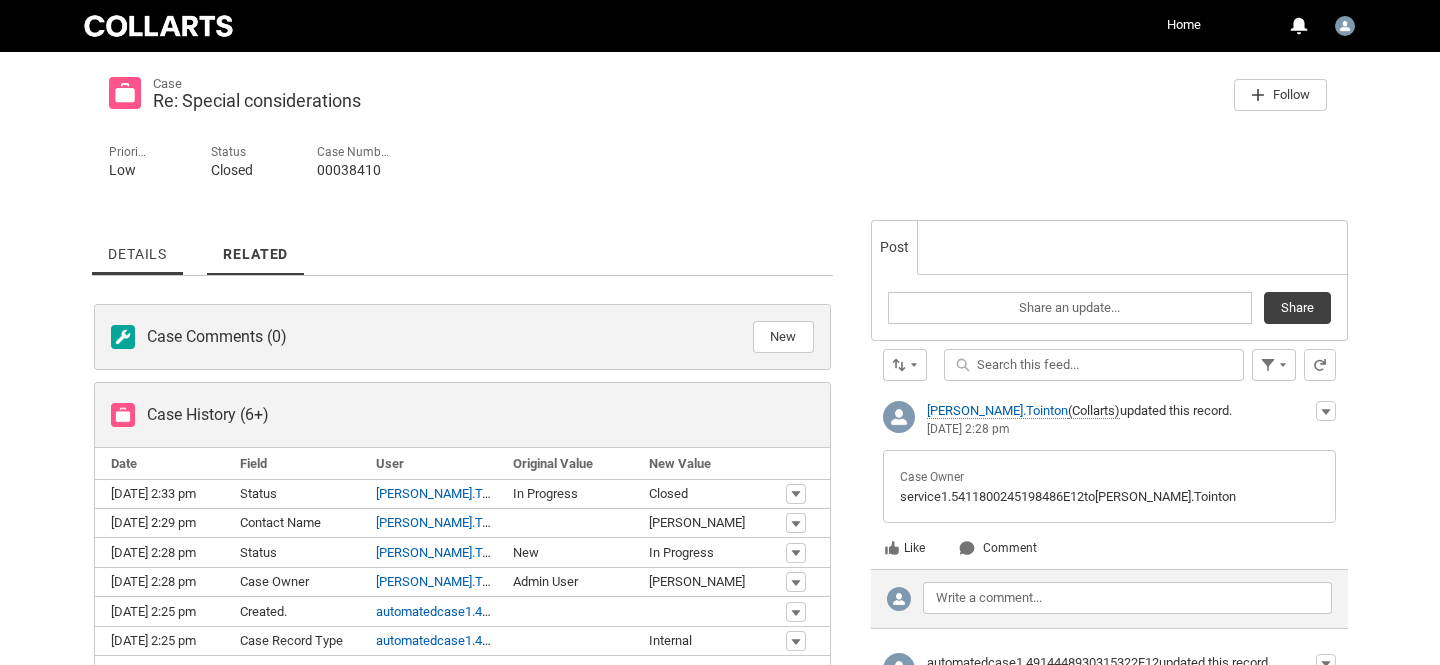 click on "Details" at bounding box center [137, 247] 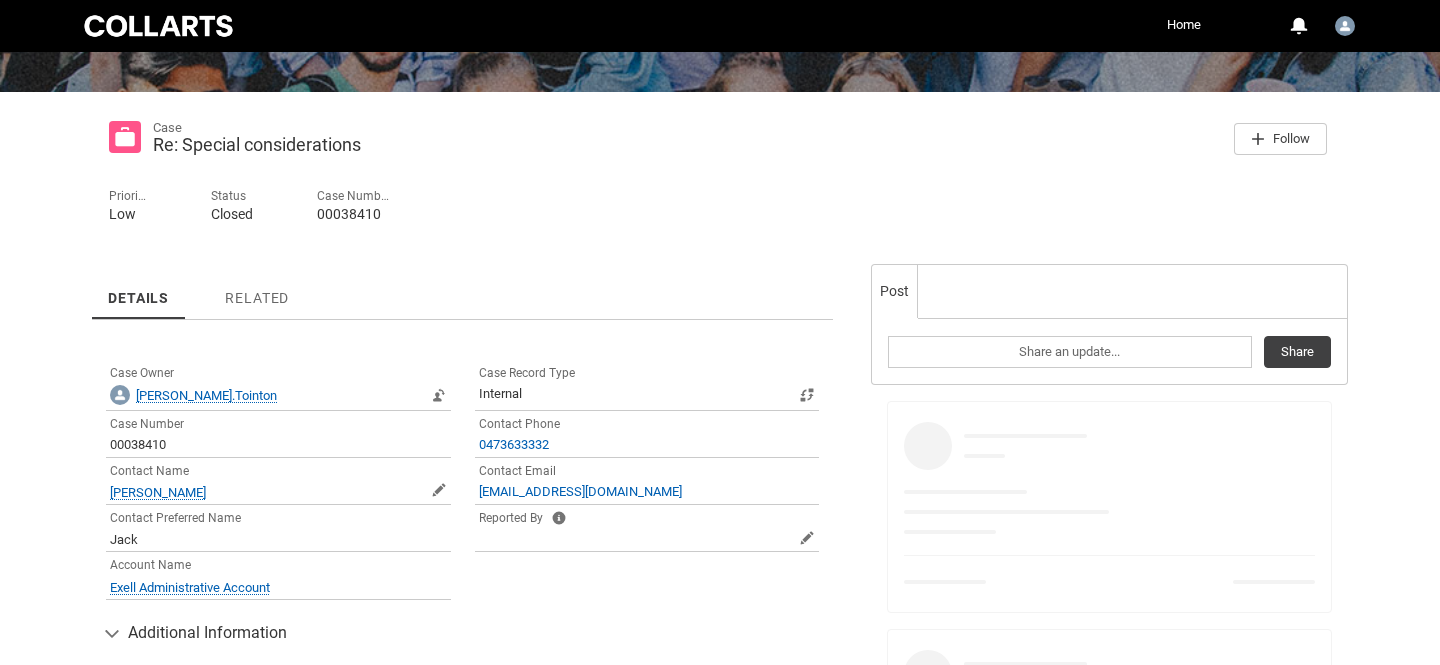 scroll, scrollTop: 285, scrollLeft: 0, axis: vertical 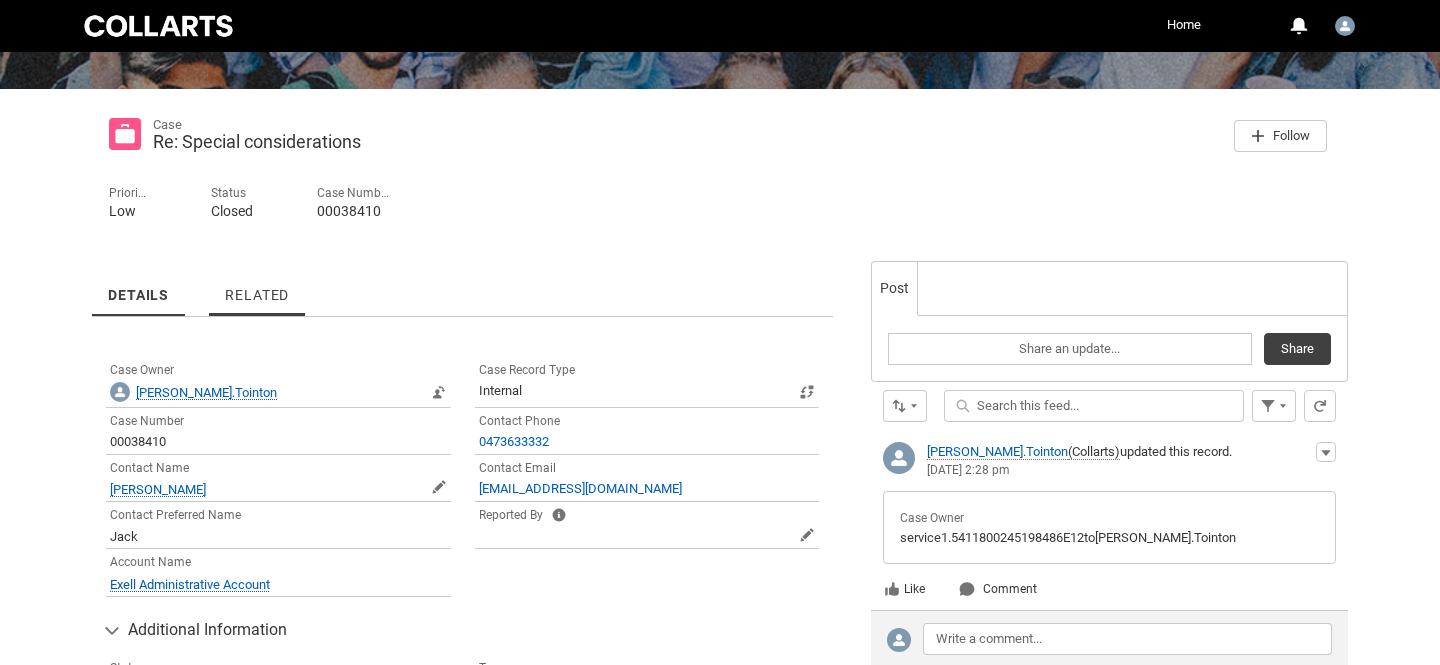 click on "Related" at bounding box center (257, 295) 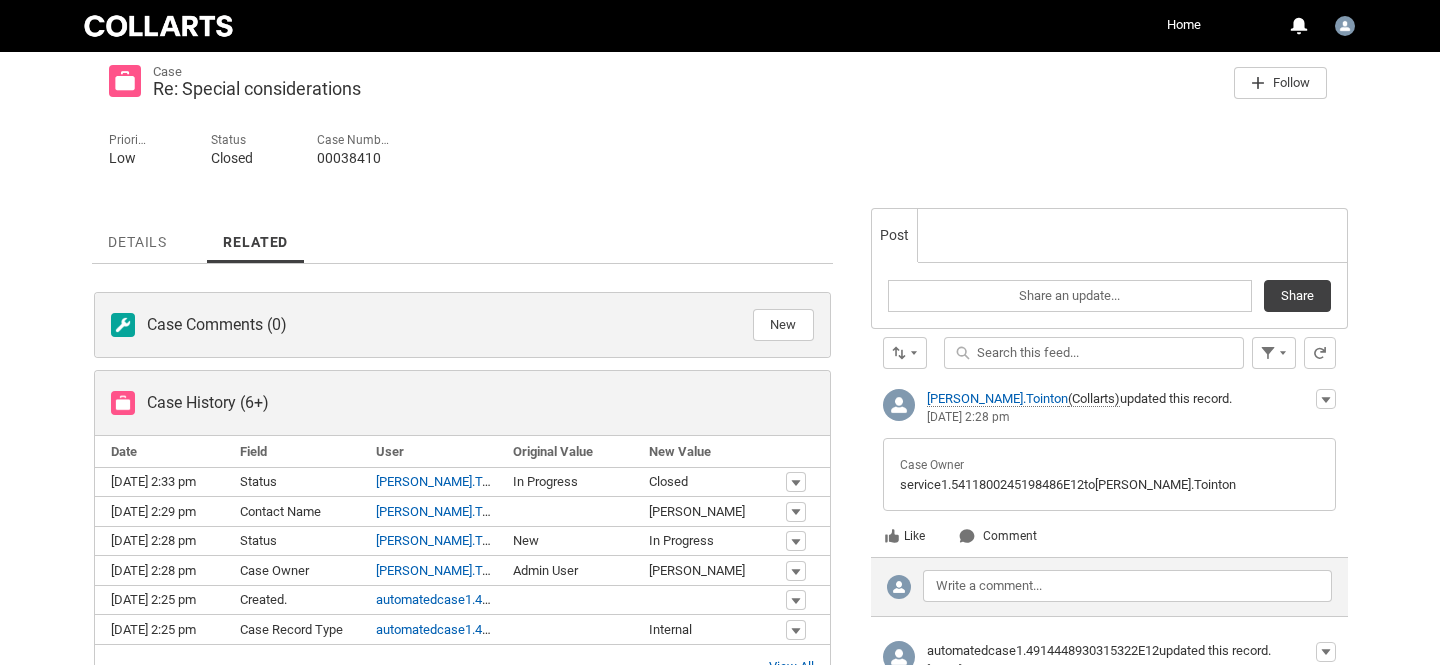 scroll, scrollTop: 339, scrollLeft: 0, axis: vertical 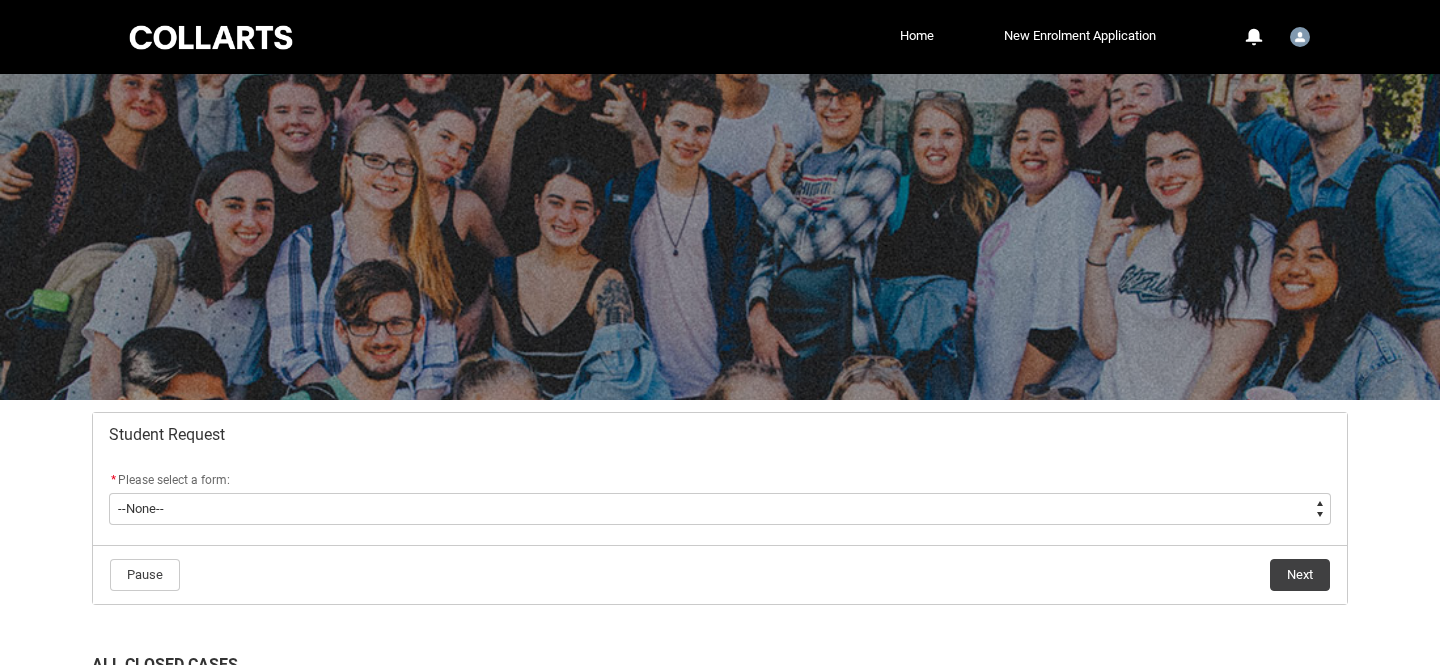click on "0 Notifications Profile Log Out" at bounding box center (1268, 37) 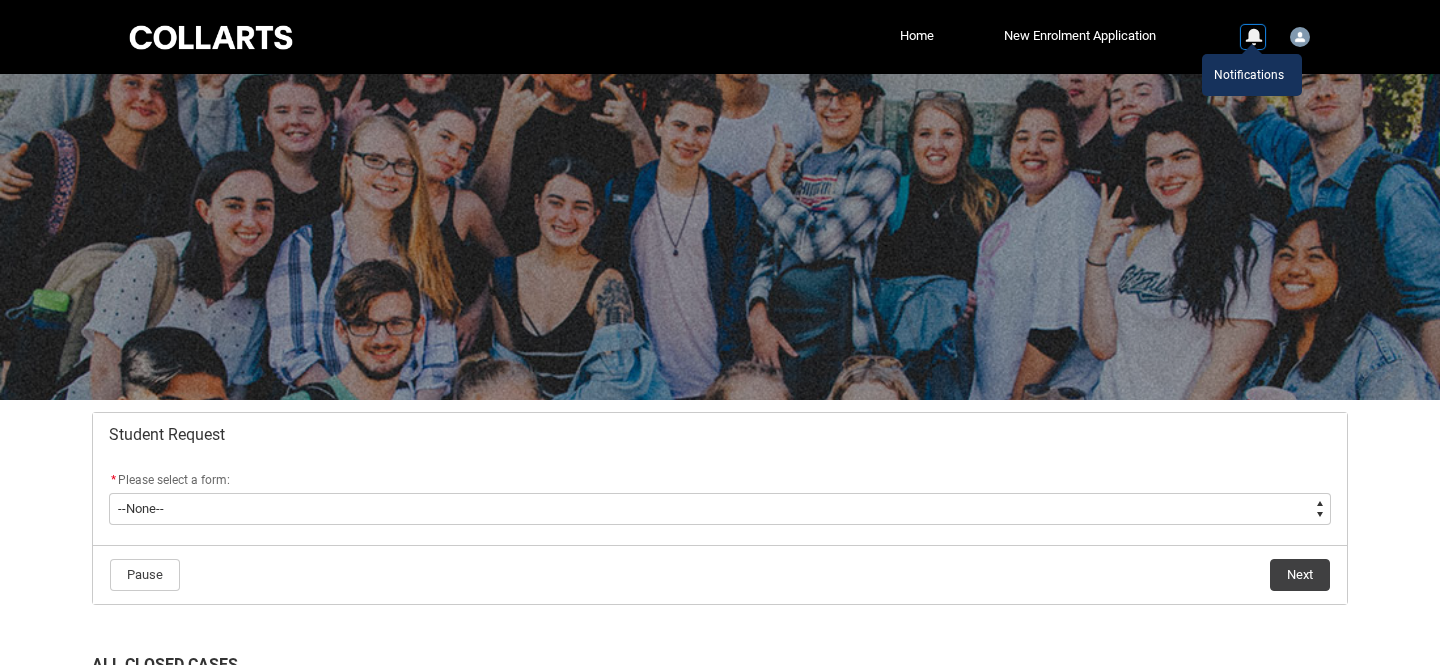 click on "Loading × Sorry to interrupt This page has an error. You might just need to refresh it.
[Failed to fetch]
Failing descriptor: {markup://o11y:client} Refresh
Skip to Main Content Collarts Education Community Home New Enrolment Application More 0 Notifications Profile Log Out Student Request * Please select a form: *   --None-- Academic Transcript Application to Appeal Assignment Extension Course Credit / RPL Course Transfer Deferral / Leave of Absence Enrolment Variation Grievance Reasonable Adjustment Return to Study Application Special Consideration Tuition Fee Refund Withdraw & Cancel Enrolment General Enquiry FEE-HELP Exemption Form Financial Hardship Program Pause Next All Closed Cases Case Number Contact Name Subject Status 00021159 [PERSON_NAME] [PERSON_NAME] - Assignment Extension Closed 00038410 [PERSON_NAME] Re: Special considerations Closed View All
©COLLARTS 2023 / AUSTRALIAN COLLEGE OF THE ARTS PTY LTD / PROVIDER ID PRV12187
Loading Notifications Cases" at bounding box center (720, 467) 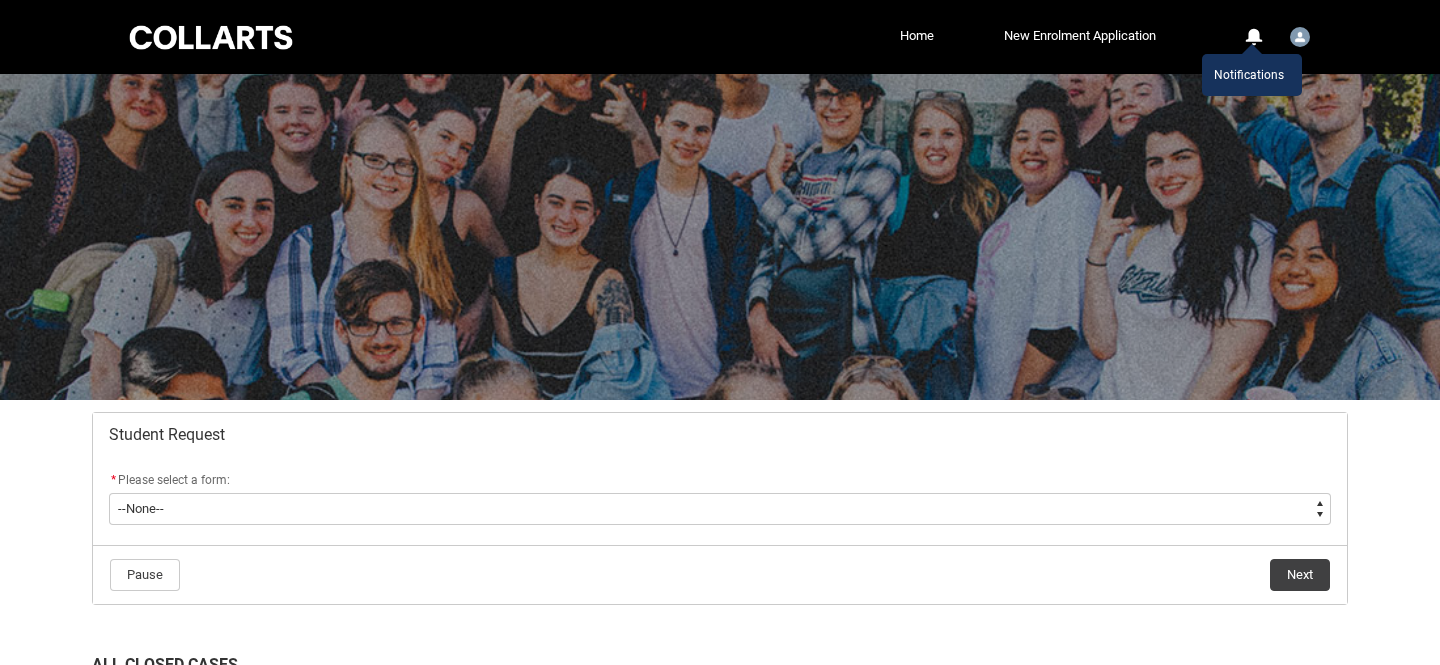 click at bounding box center (1252, 50) 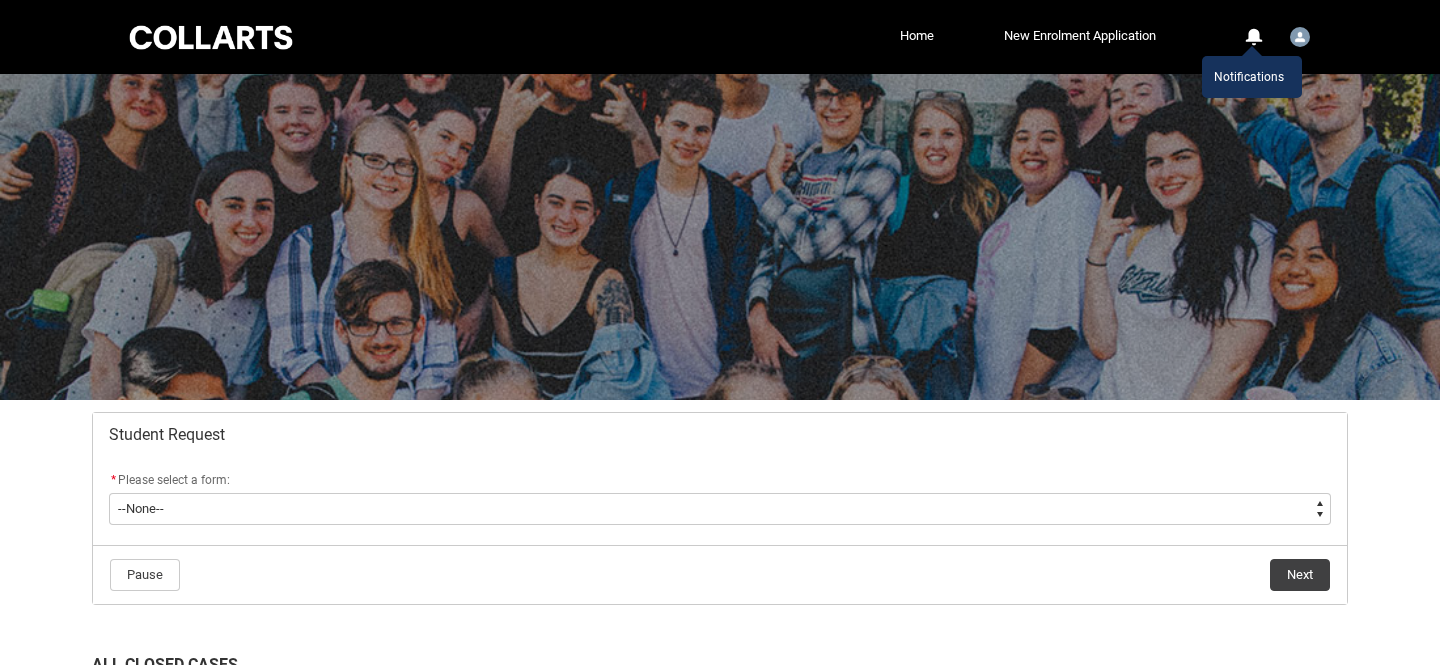 click at bounding box center (1252, 52) 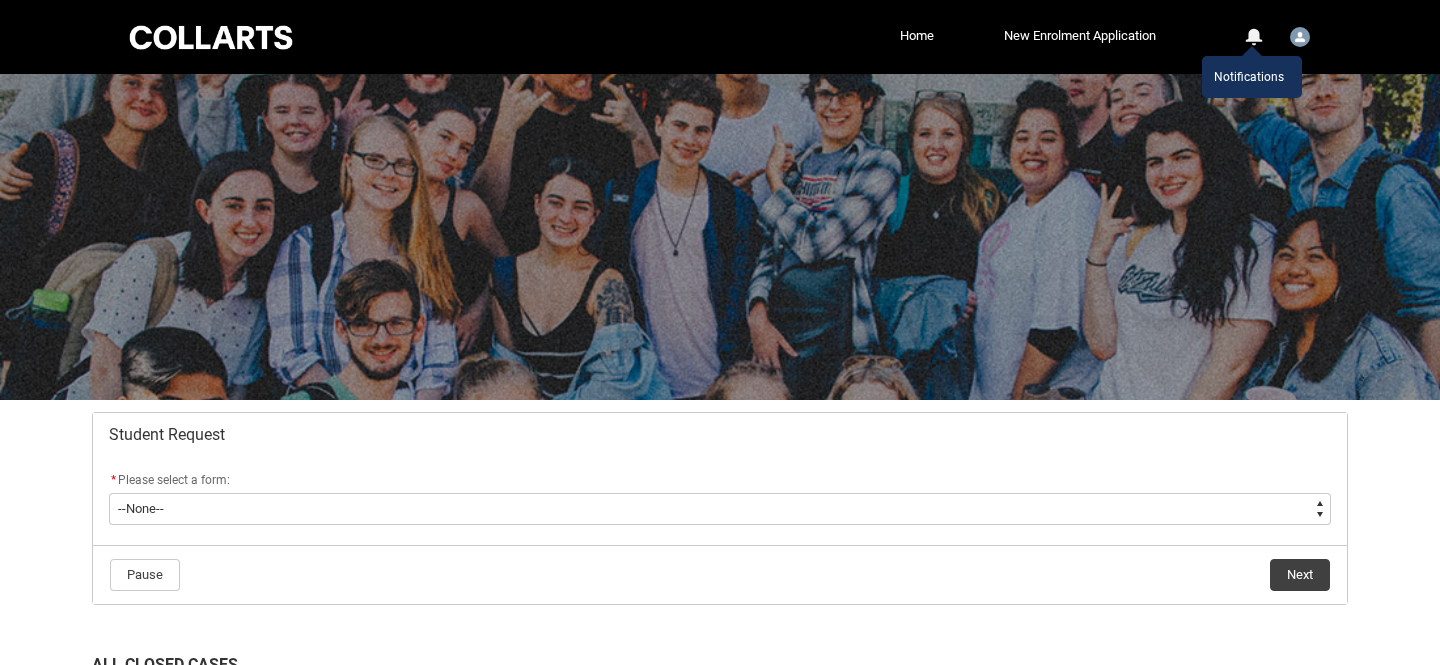 click on "0" at bounding box center (1253, 37) 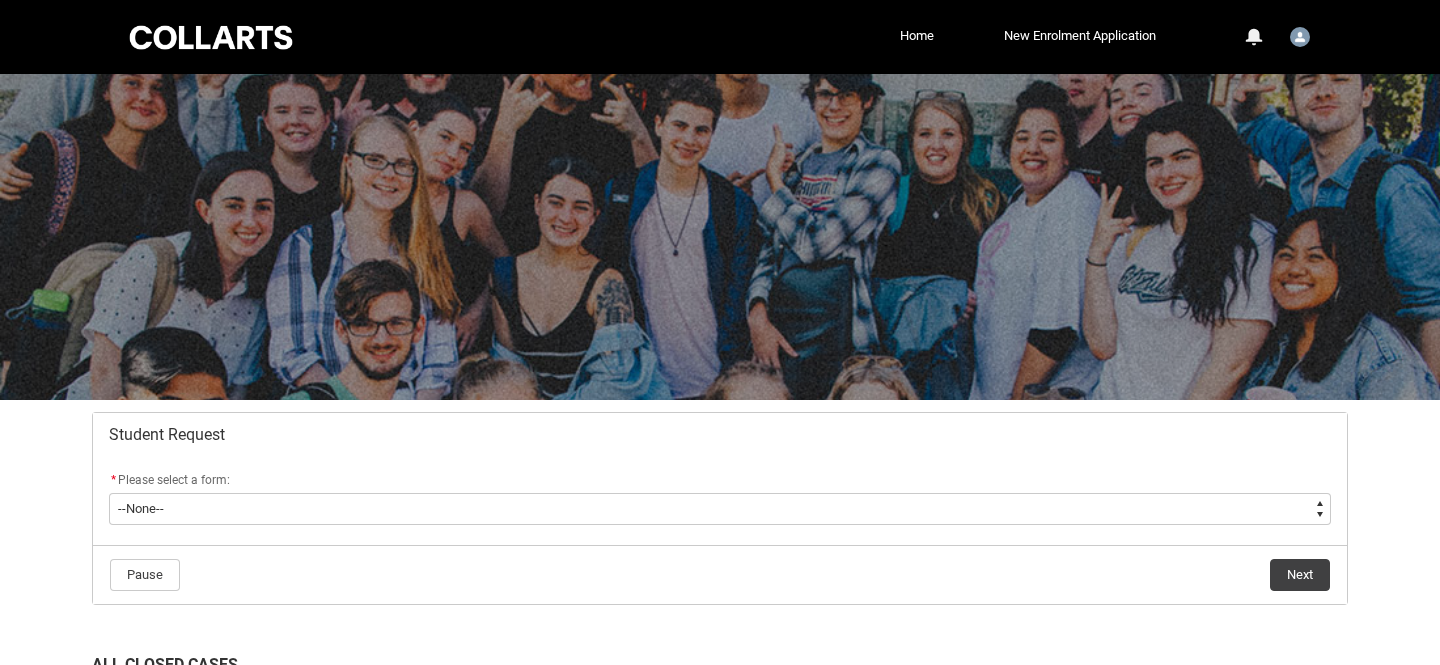 click on "0" at bounding box center [1253, 37] 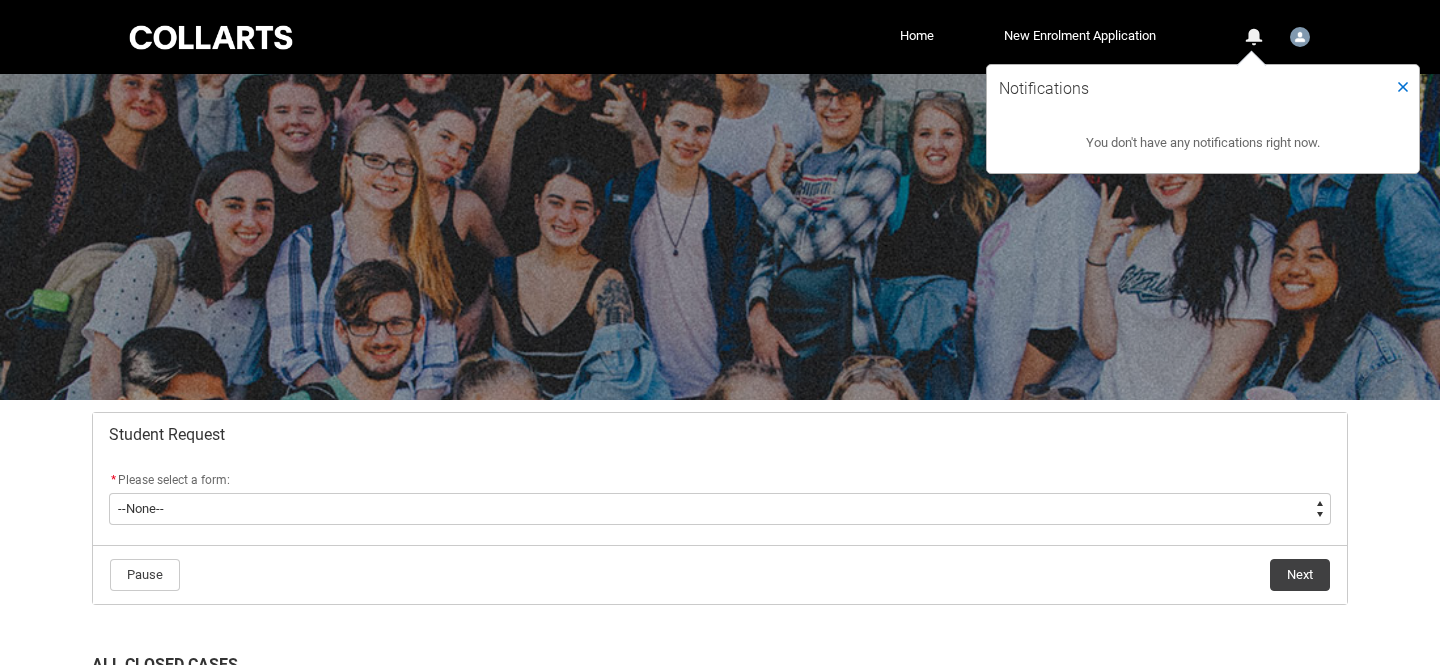 click on "0" at bounding box center [1253, 37] 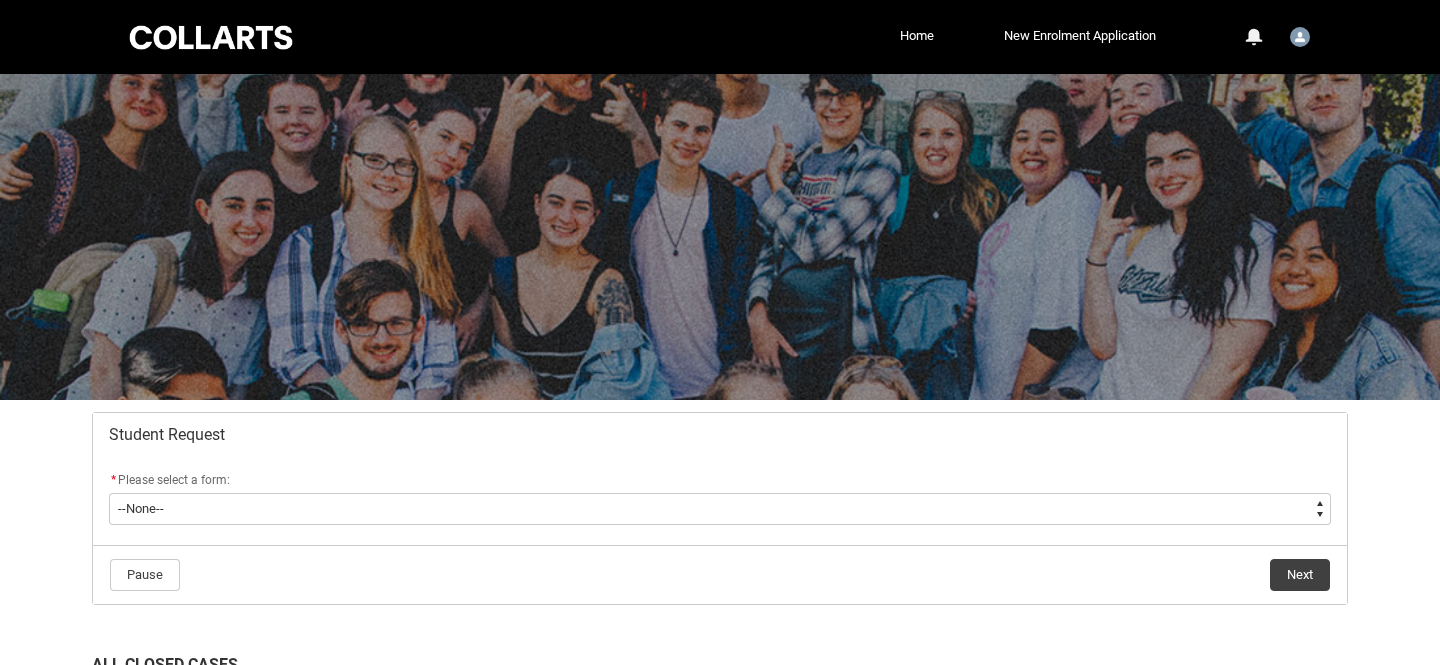 click on "0" at bounding box center (1253, 37) 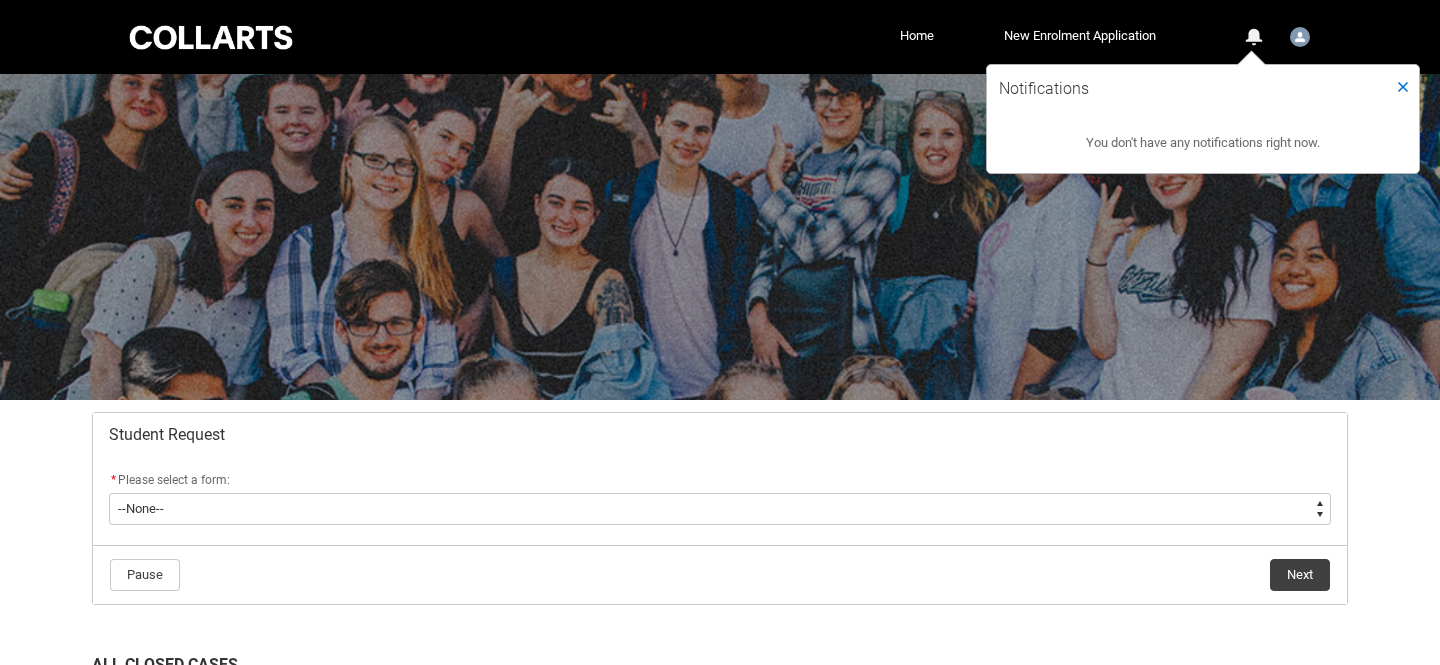 click on "0" at bounding box center [1253, 37] 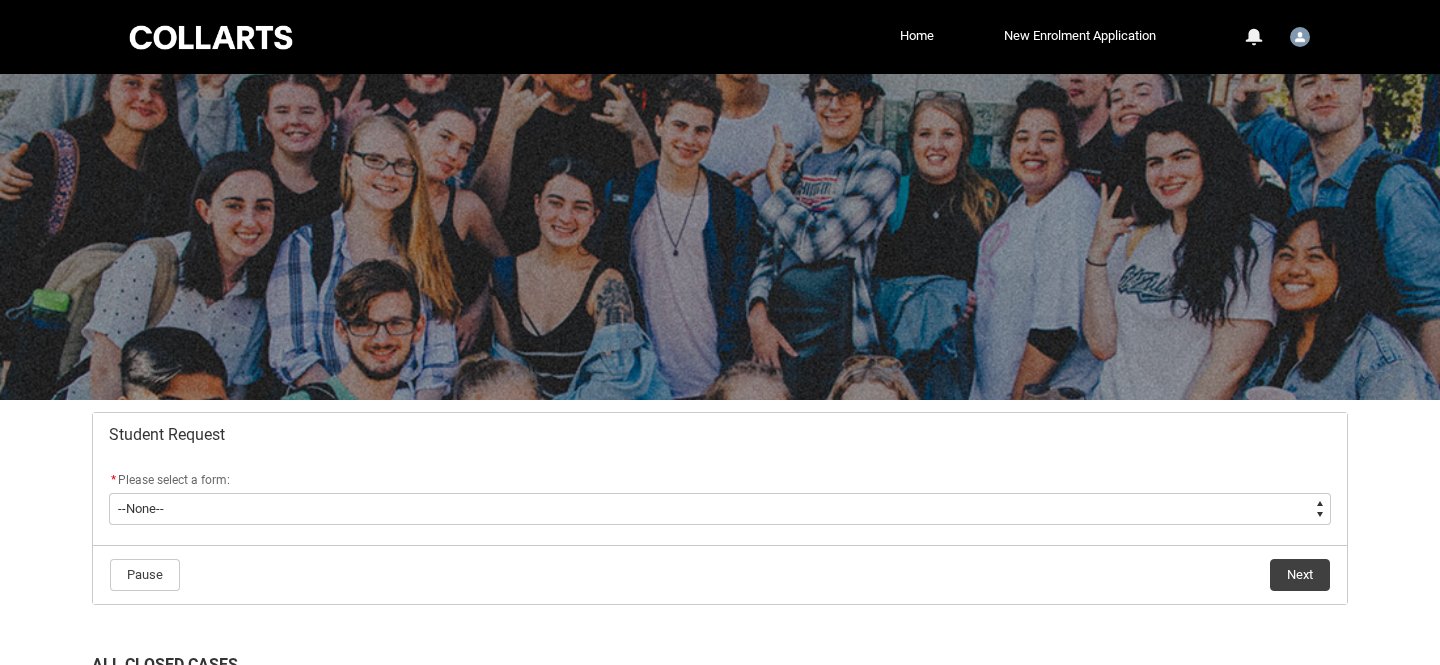 click on "0" at bounding box center (1253, 37) 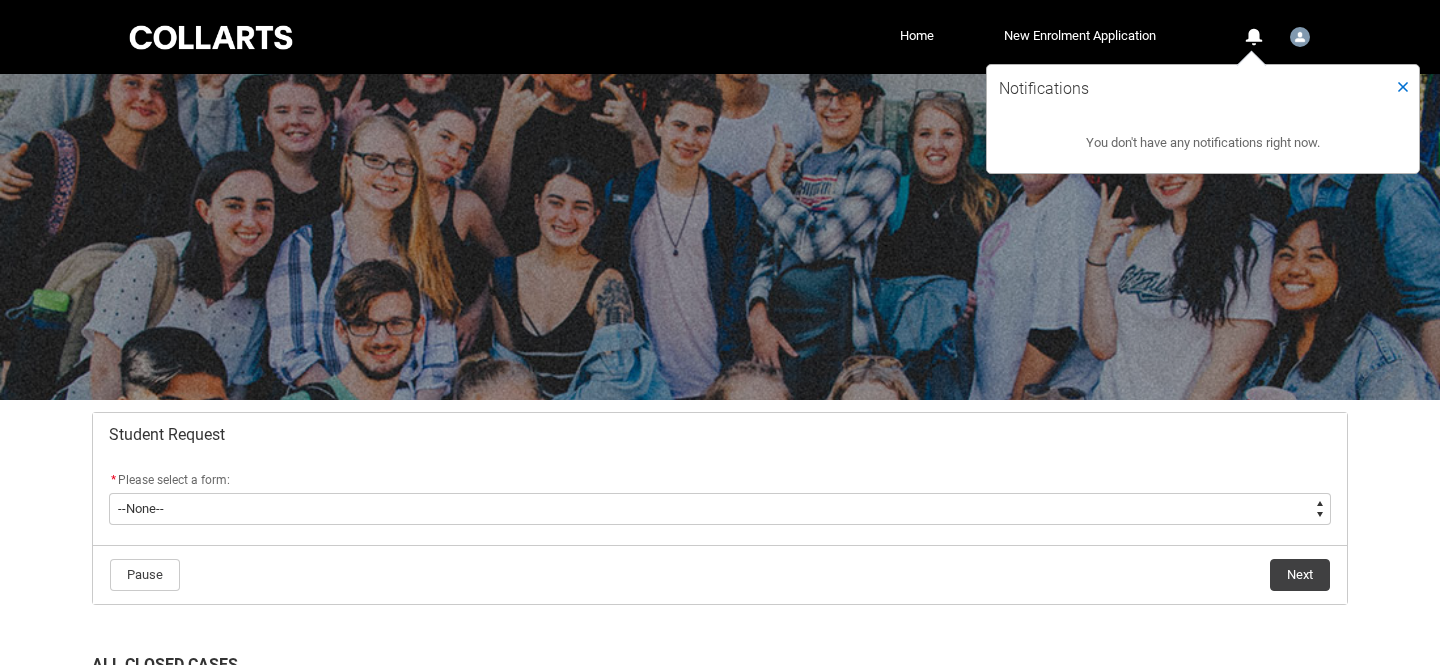 click at bounding box center [720, 237] 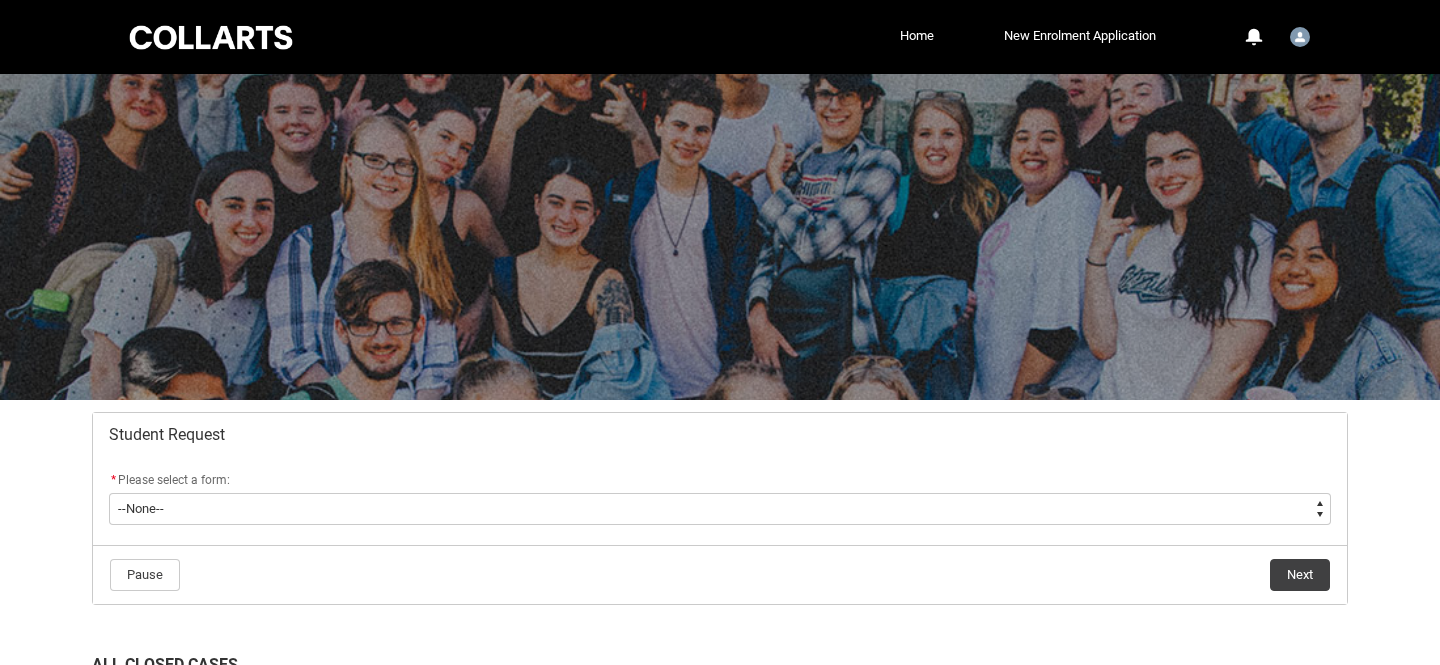 scroll, scrollTop: 269, scrollLeft: 0, axis: vertical 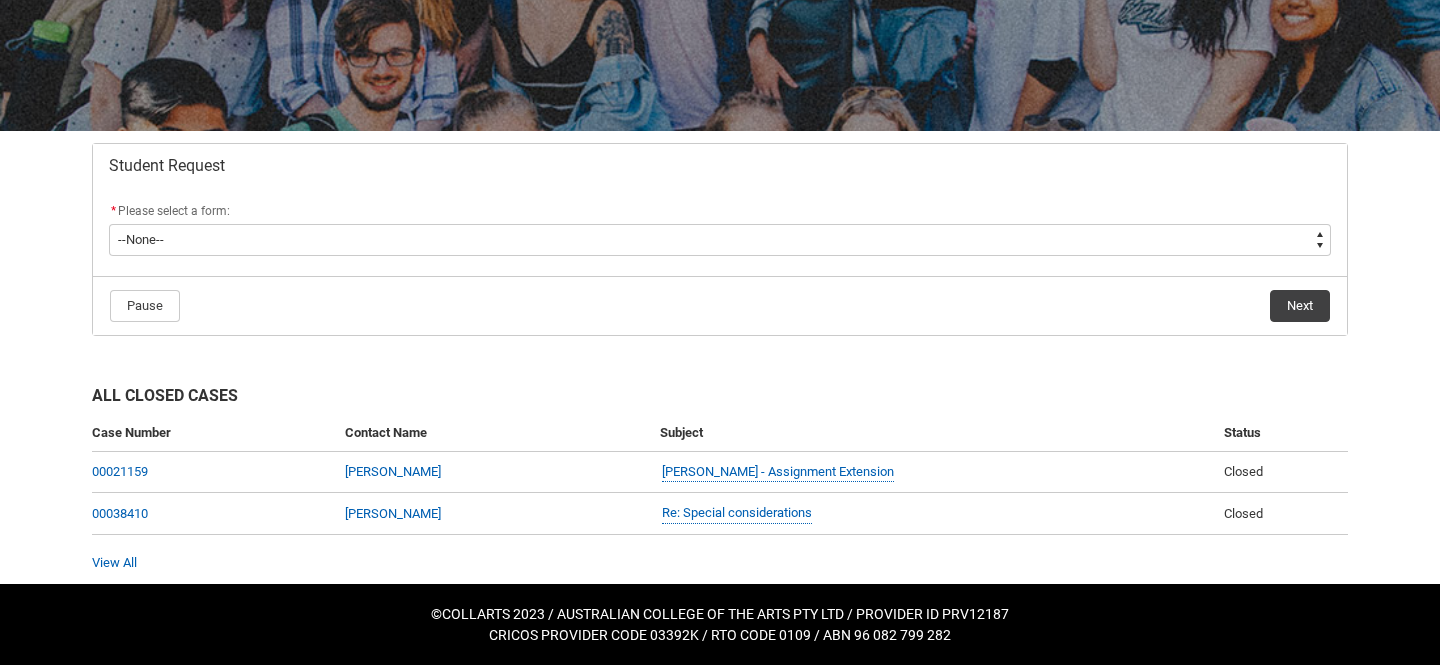 click on "Case Number Contact Name Subject Status 00021159 [PERSON_NAME] [PERSON_NAME] - Assignment Extension Closed 00038410 [PERSON_NAME] Re: Special considerations Closed" at bounding box center (720, 484) 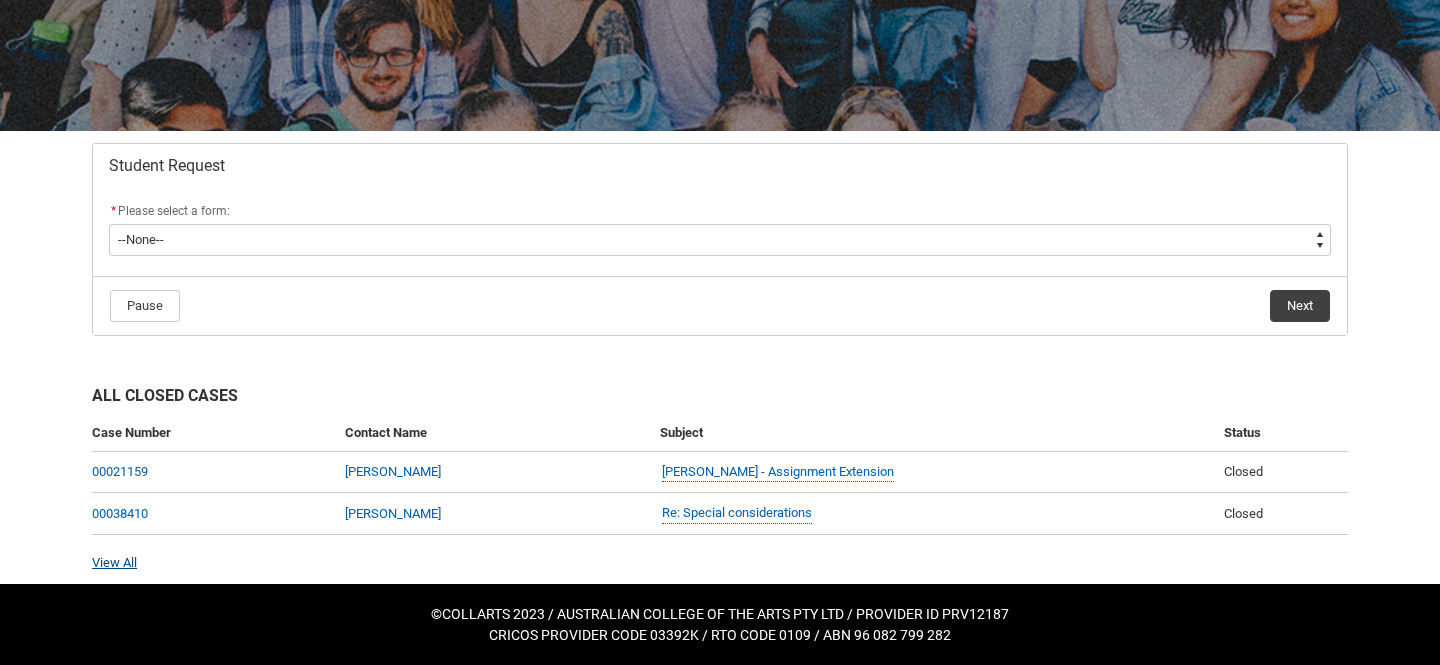 click on "View All" at bounding box center [114, 562] 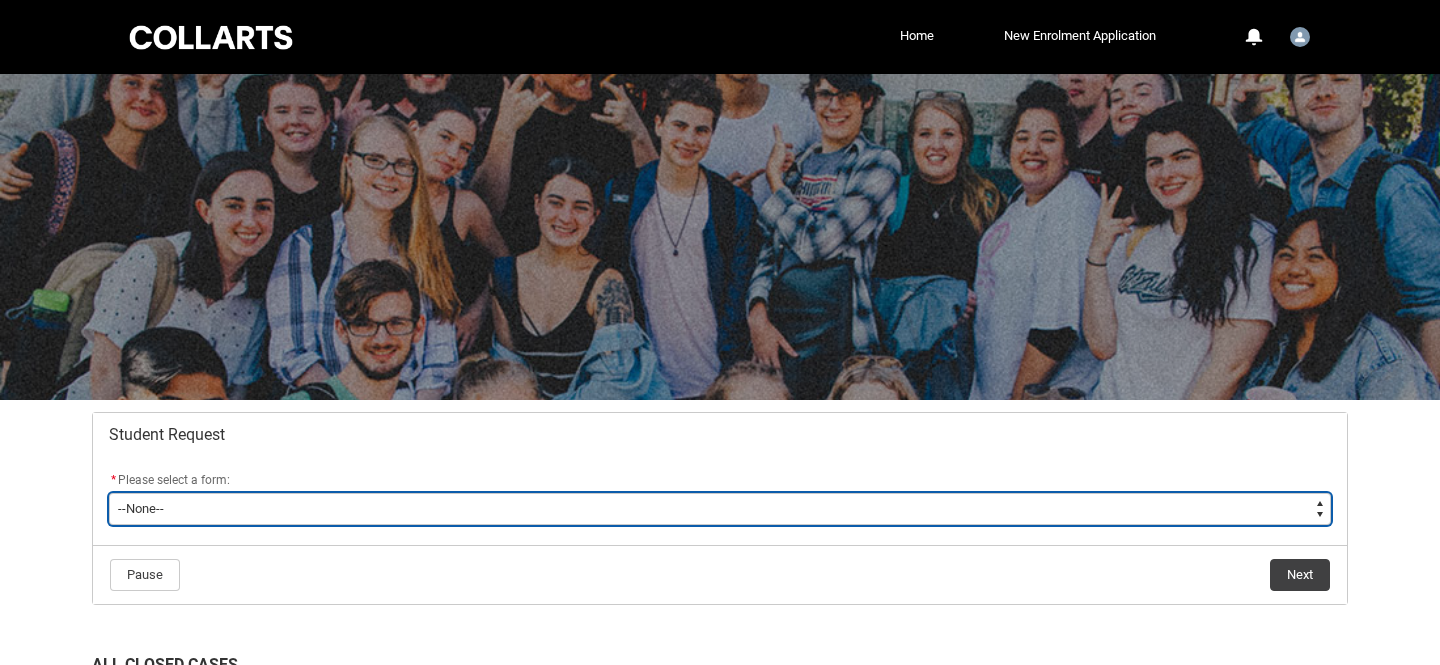 click on "--None-- Academic Transcript Application to Appeal Assignment Extension Course Credit / RPL Course Transfer Deferral / Leave of Absence Enrolment Variation Grievance Reasonable Adjustment Return to Study Application Special Consideration Tuition Fee Refund Withdraw & Cancel Enrolment General Enquiry FEE-HELP Exemption Form Financial Hardship Program" at bounding box center (720, 509) 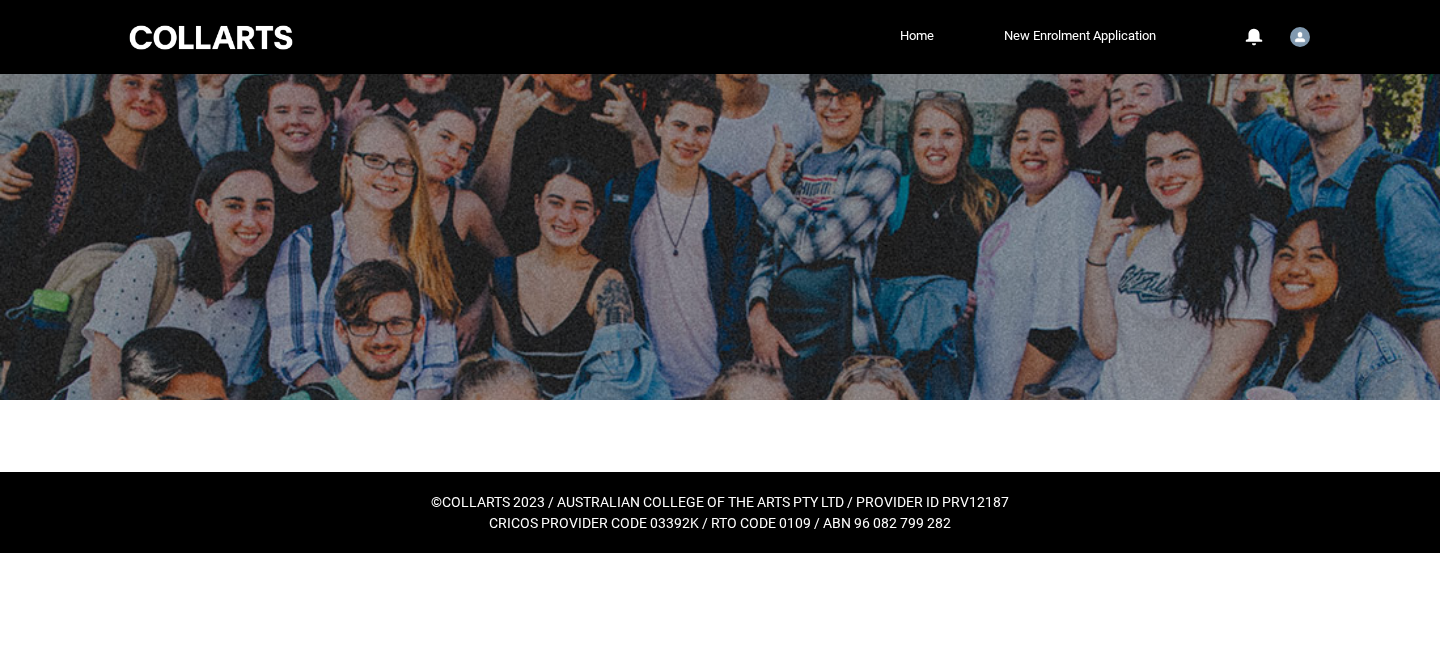 scroll, scrollTop: 0, scrollLeft: 0, axis: both 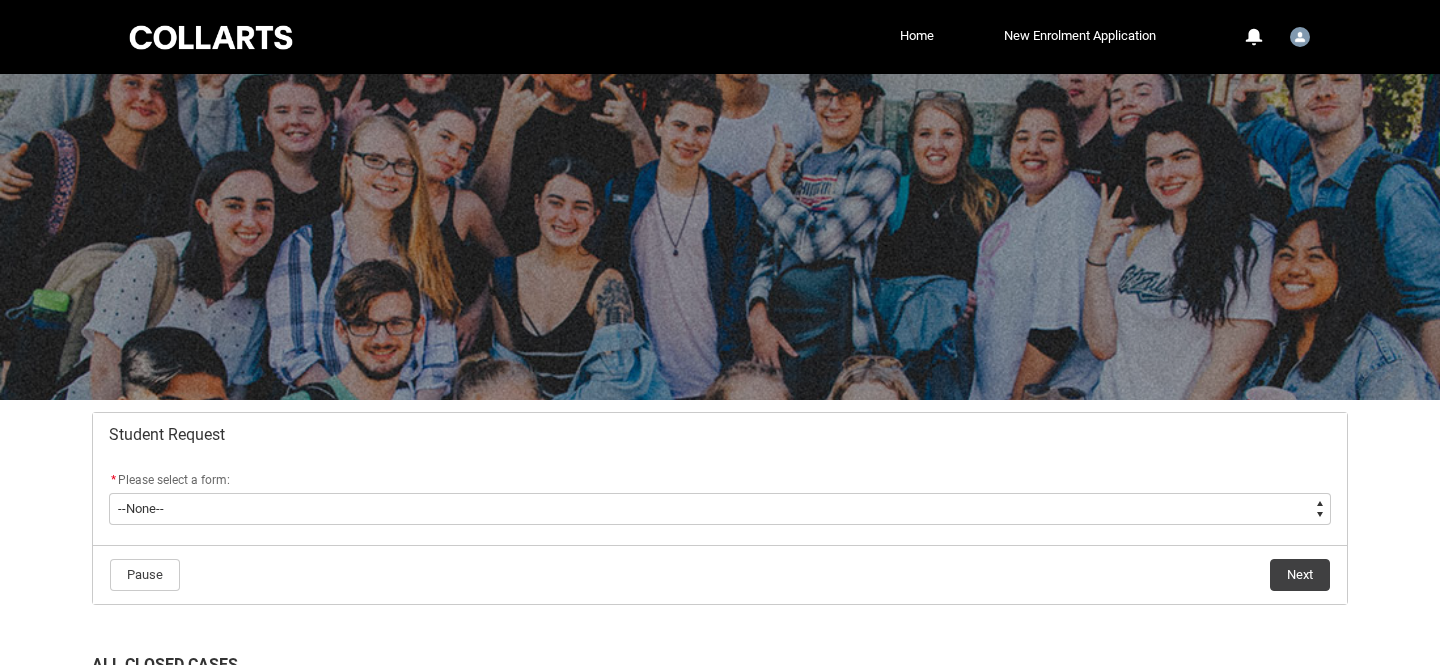 click at bounding box center (720, 237) 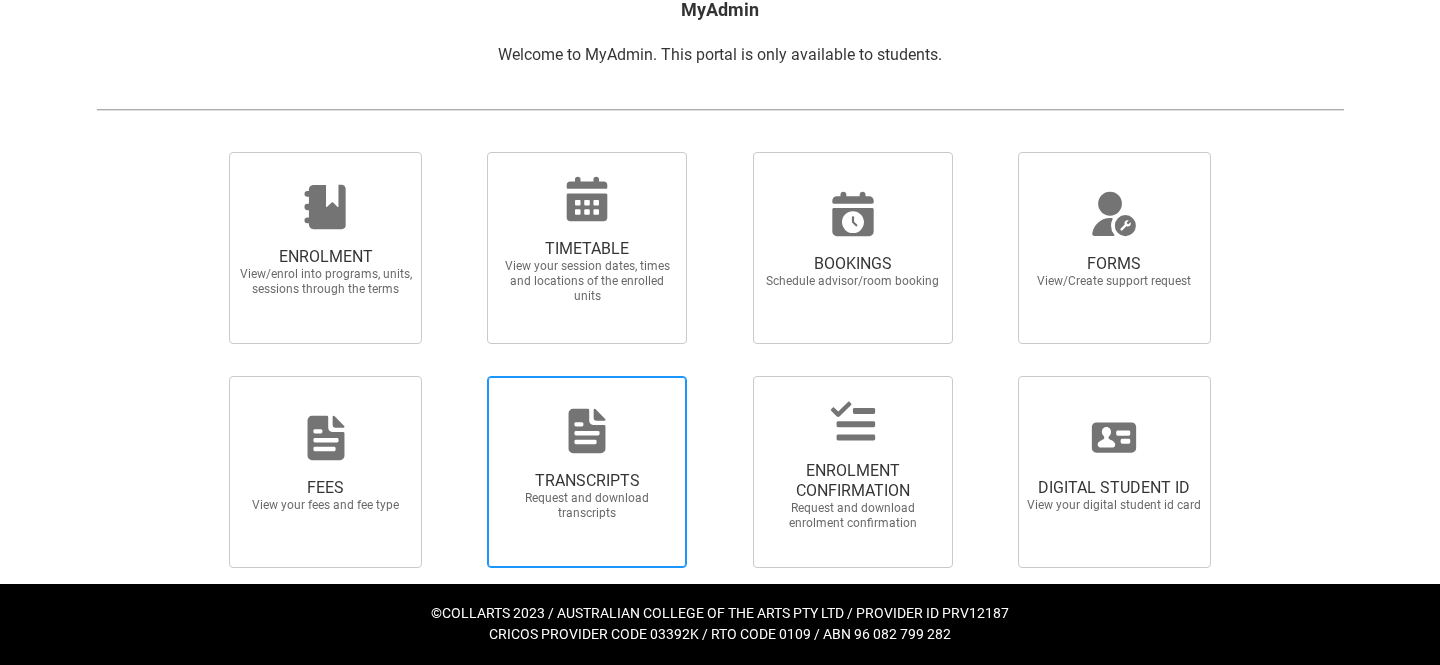 scroll, scrollTop: 0, scrollLeft: 0, axis: both 